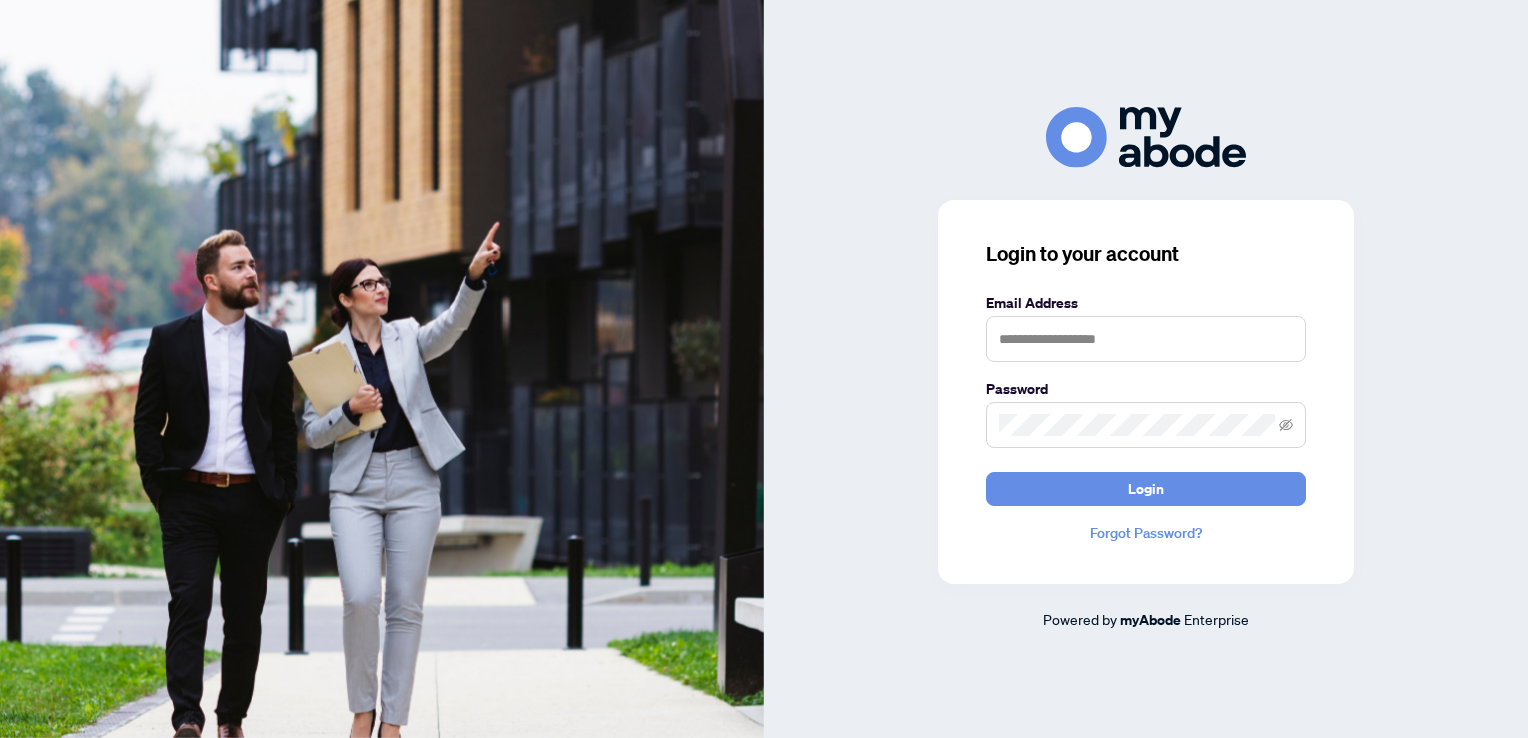 scroll, scrollTop: 0, scrollLeft: 0, axis: both 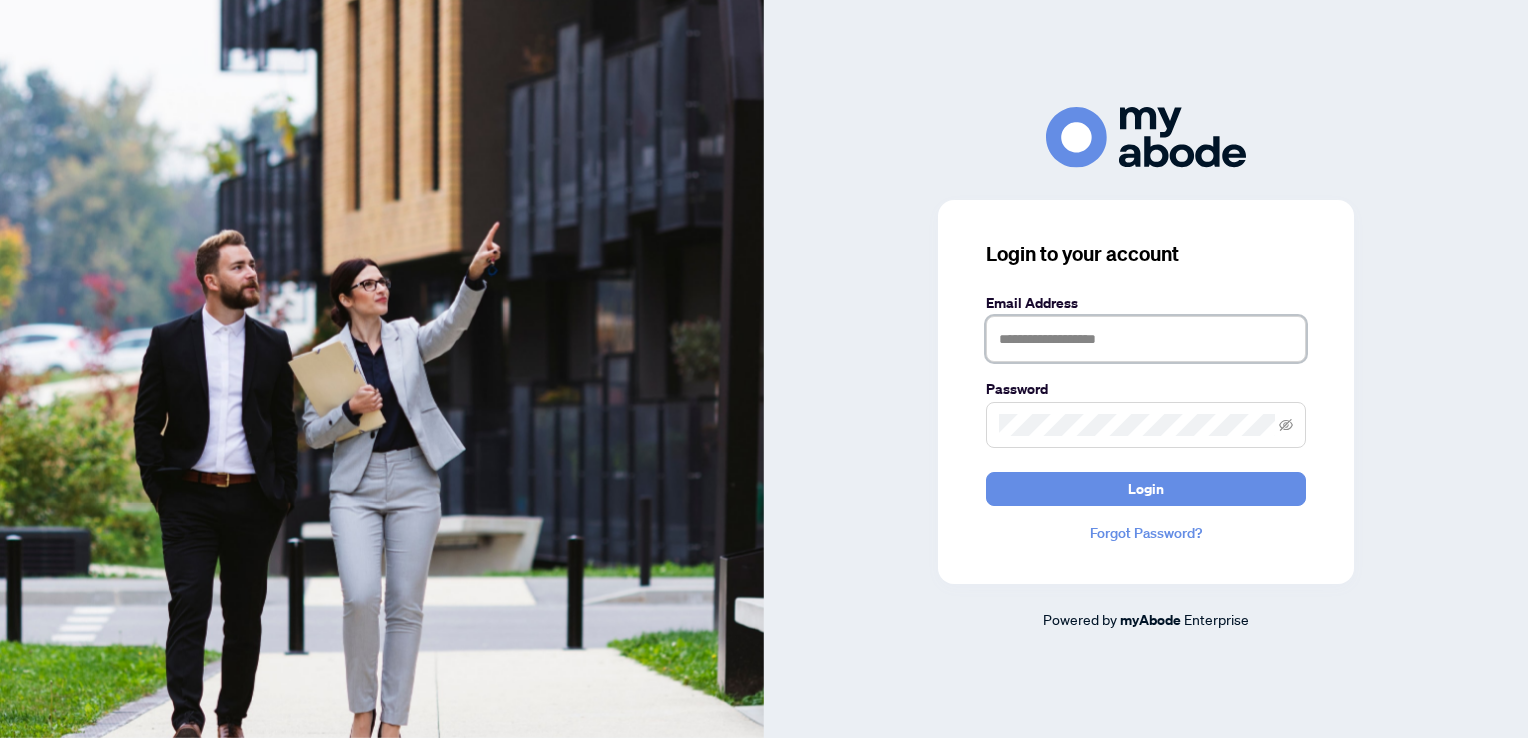 click at bounding box center [1146, 339] 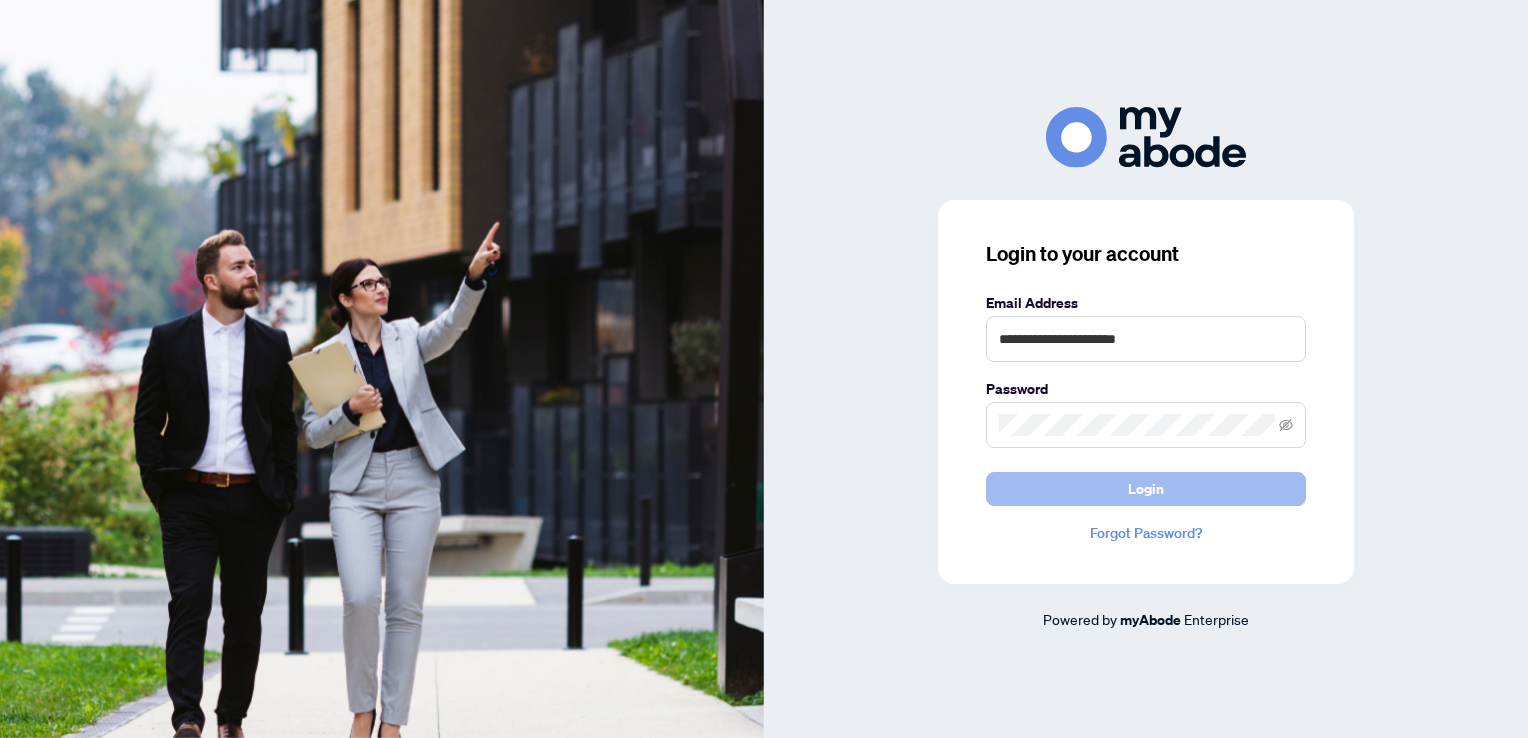 click on "Login" at bounding box center [1146, 489] 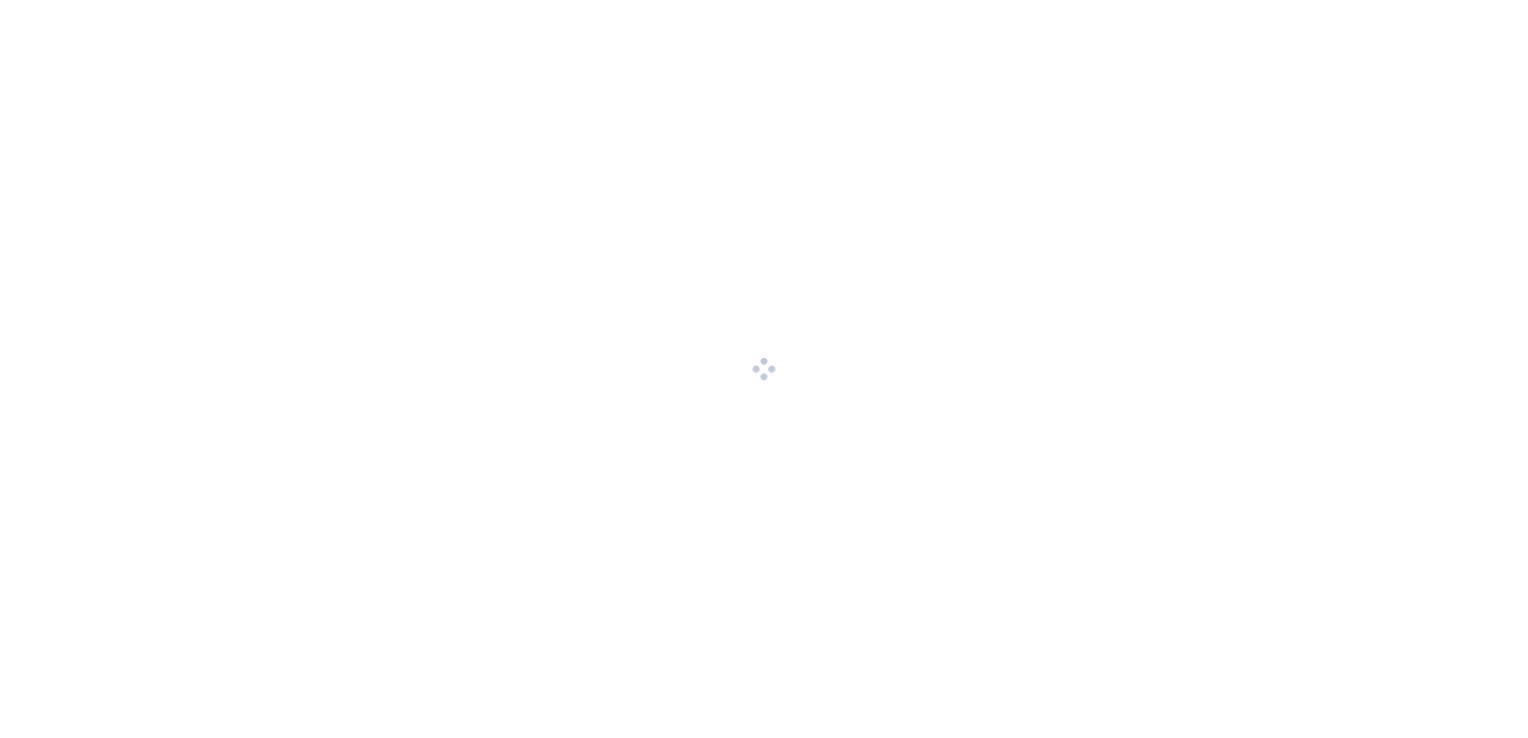 scroll, scrollTop: 0, scrollLeft: 0, axis: both 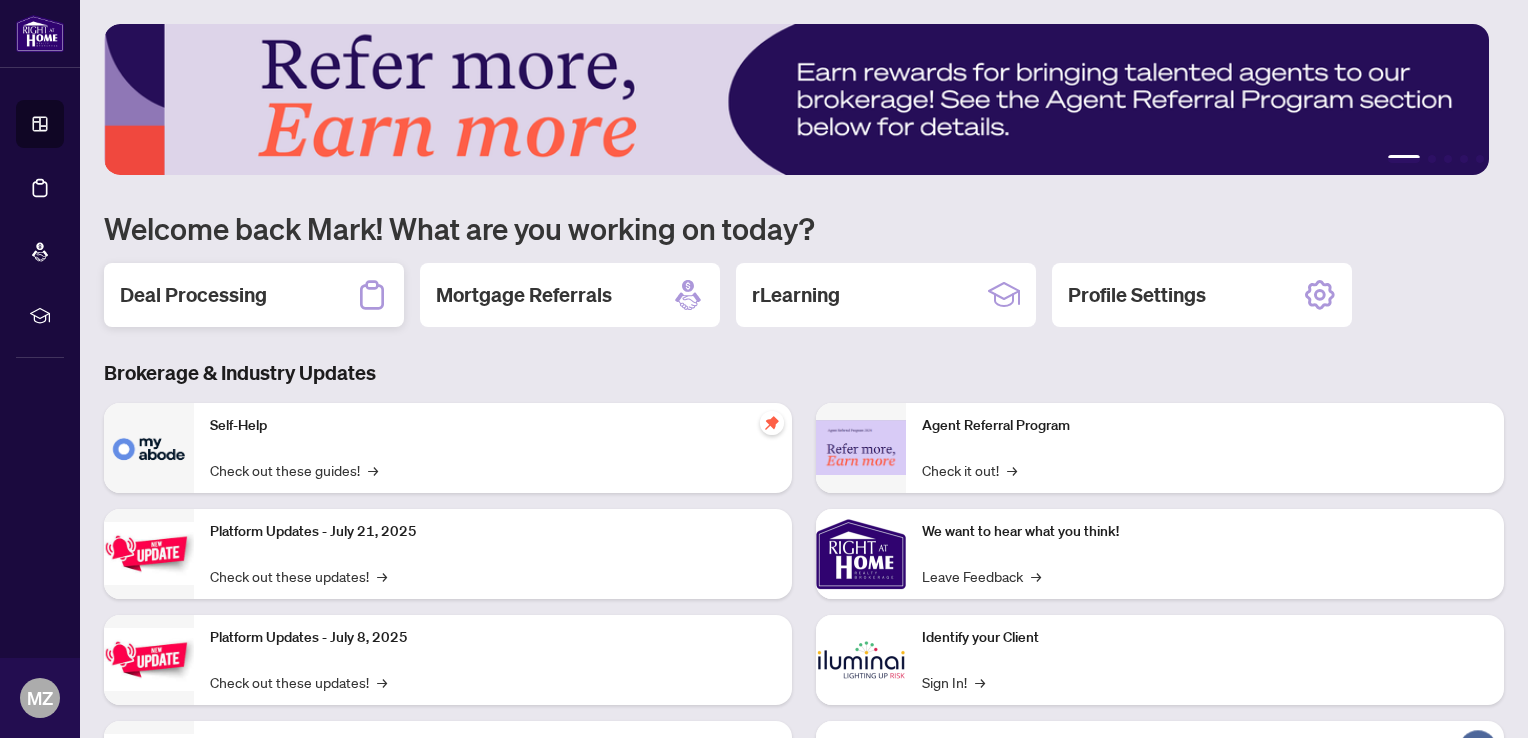 click on "Deal Processing" at bounding box center [193, 295] 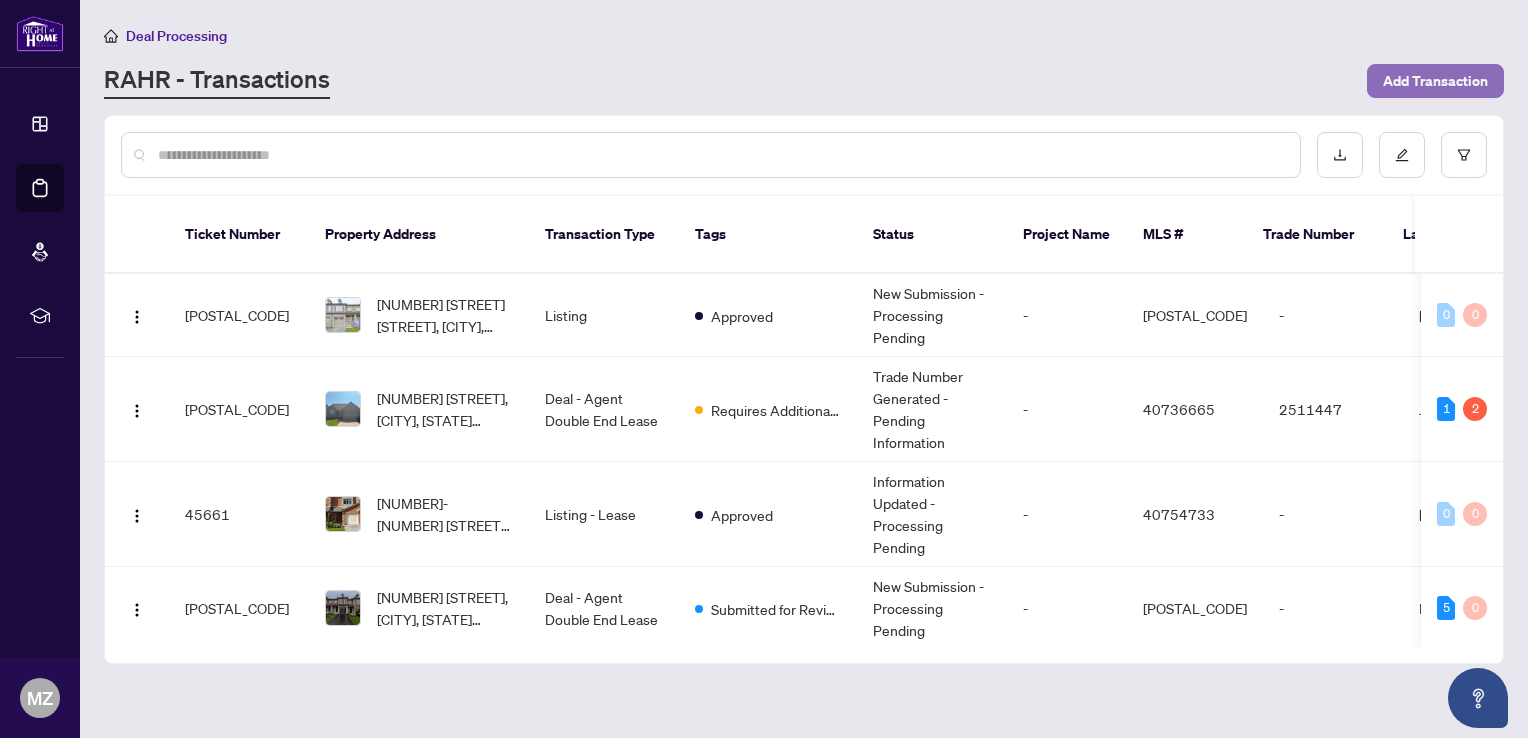 click on "Add Transaction" at bounding box center (1435, 81) 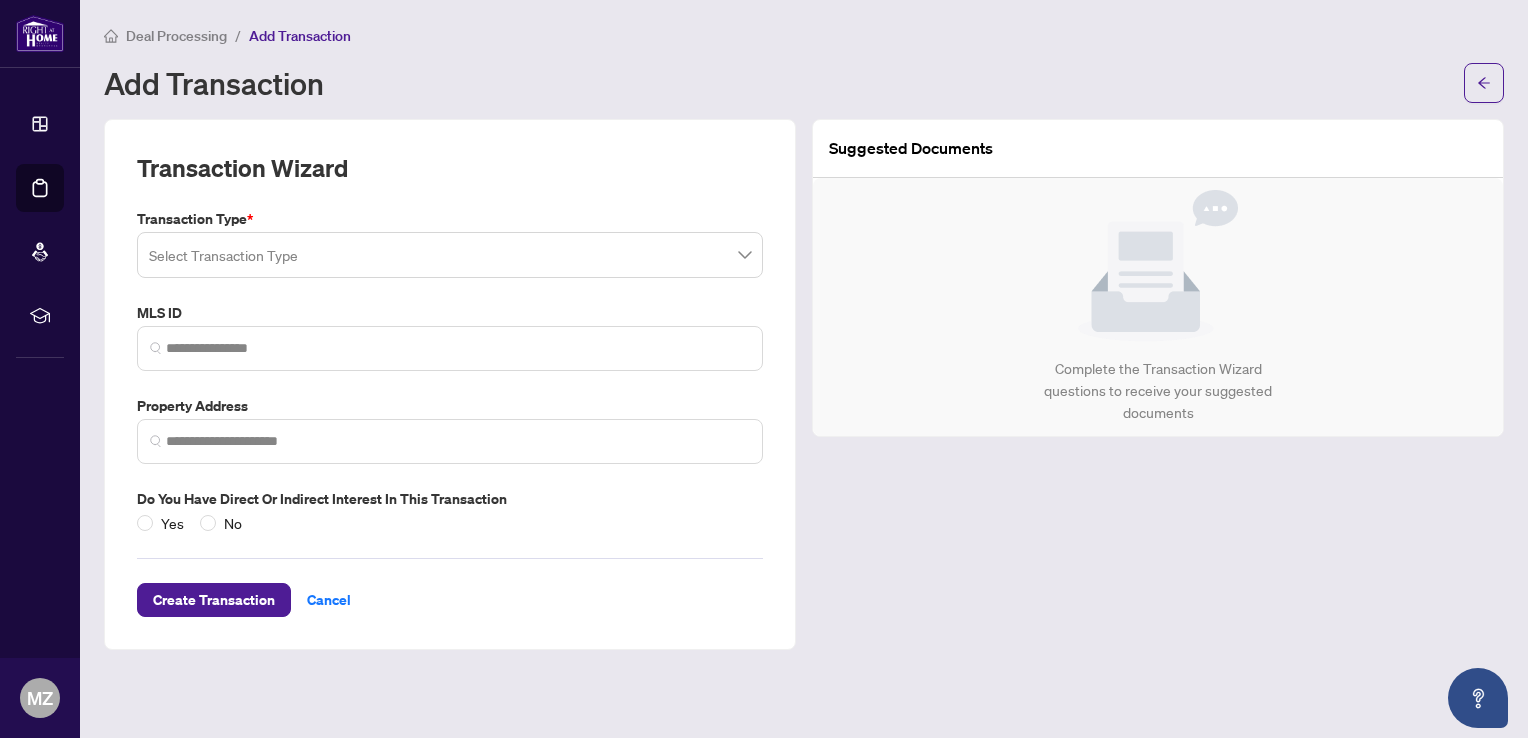 click at bounding box center [441, 258] 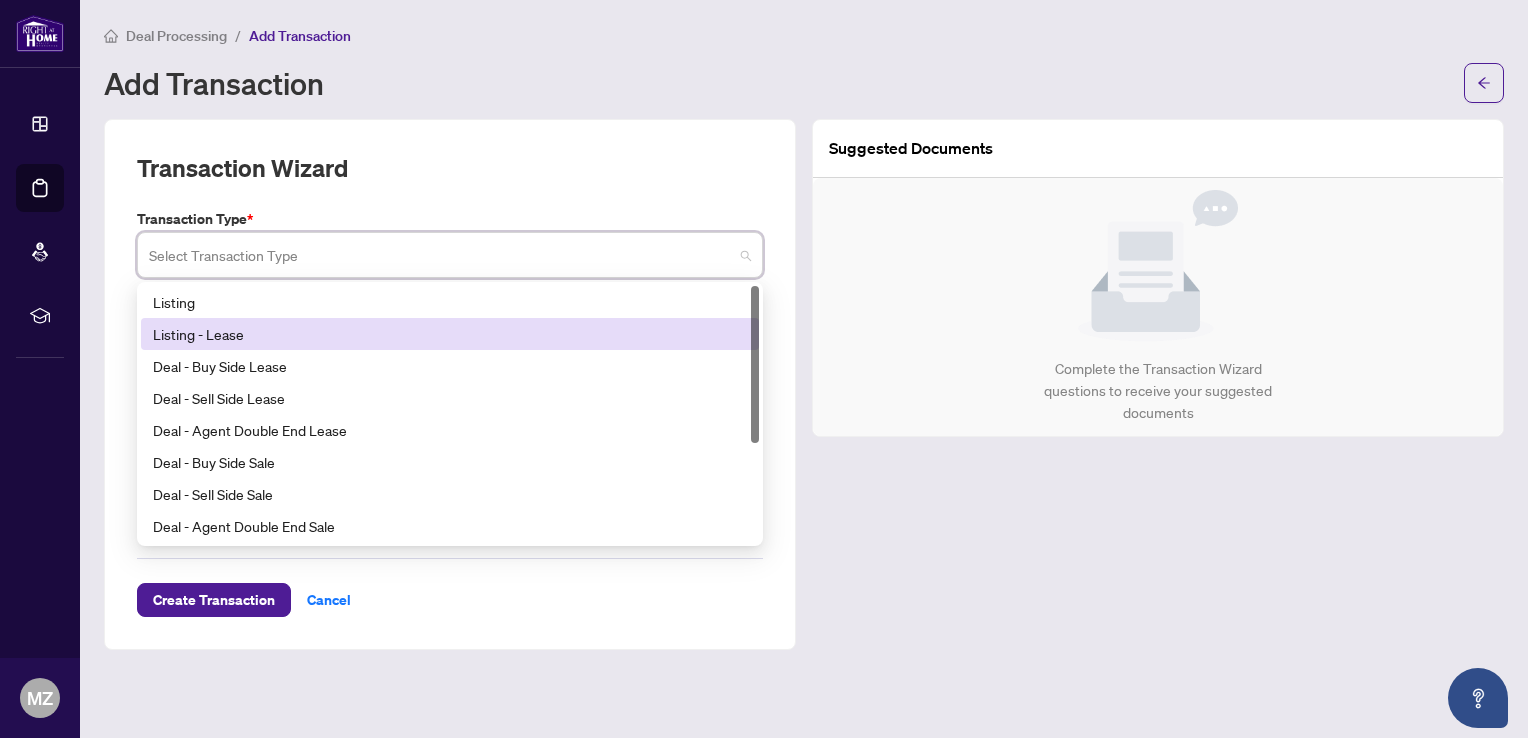 click on "Listing - Lease" at bounding box center [450, 334] 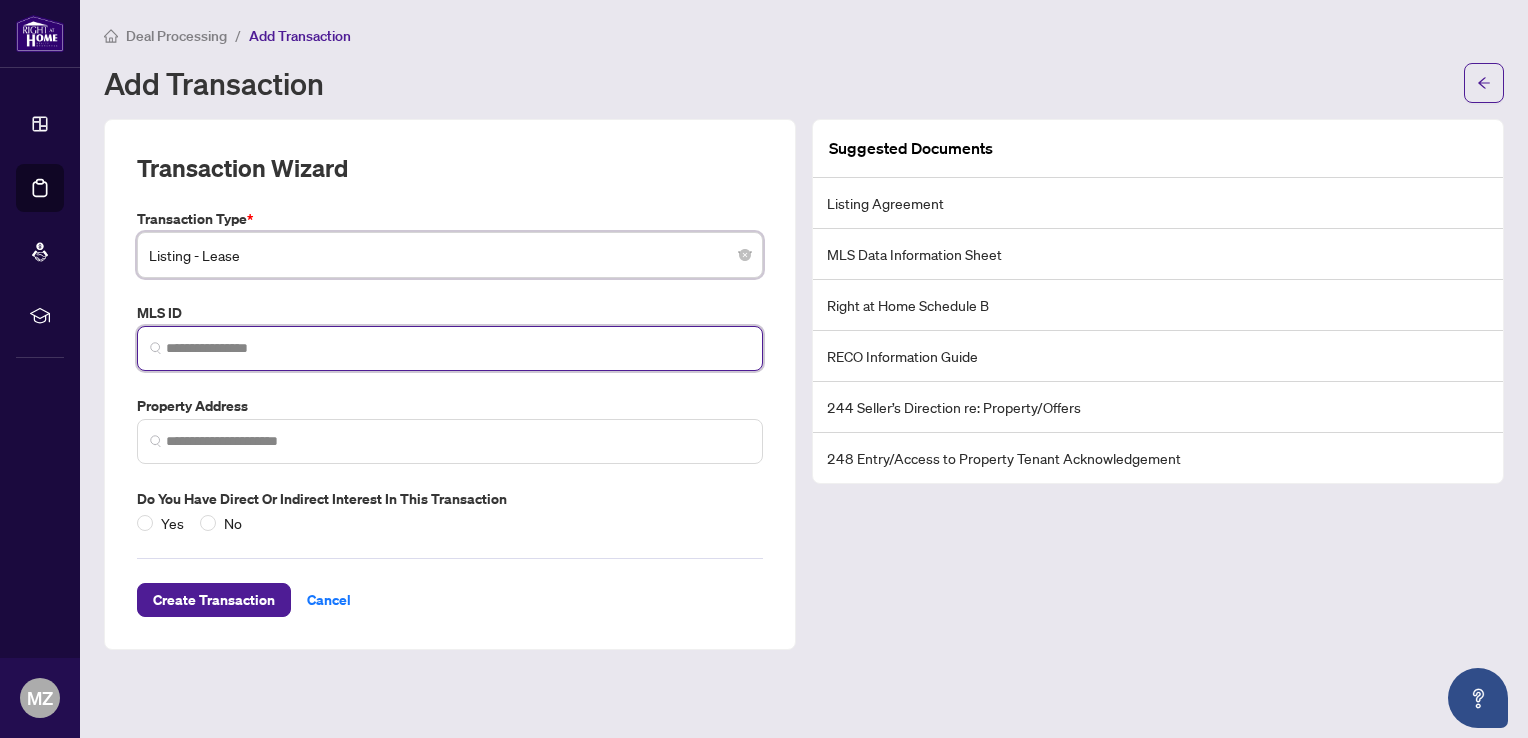 click at bounding box center [458, 348] 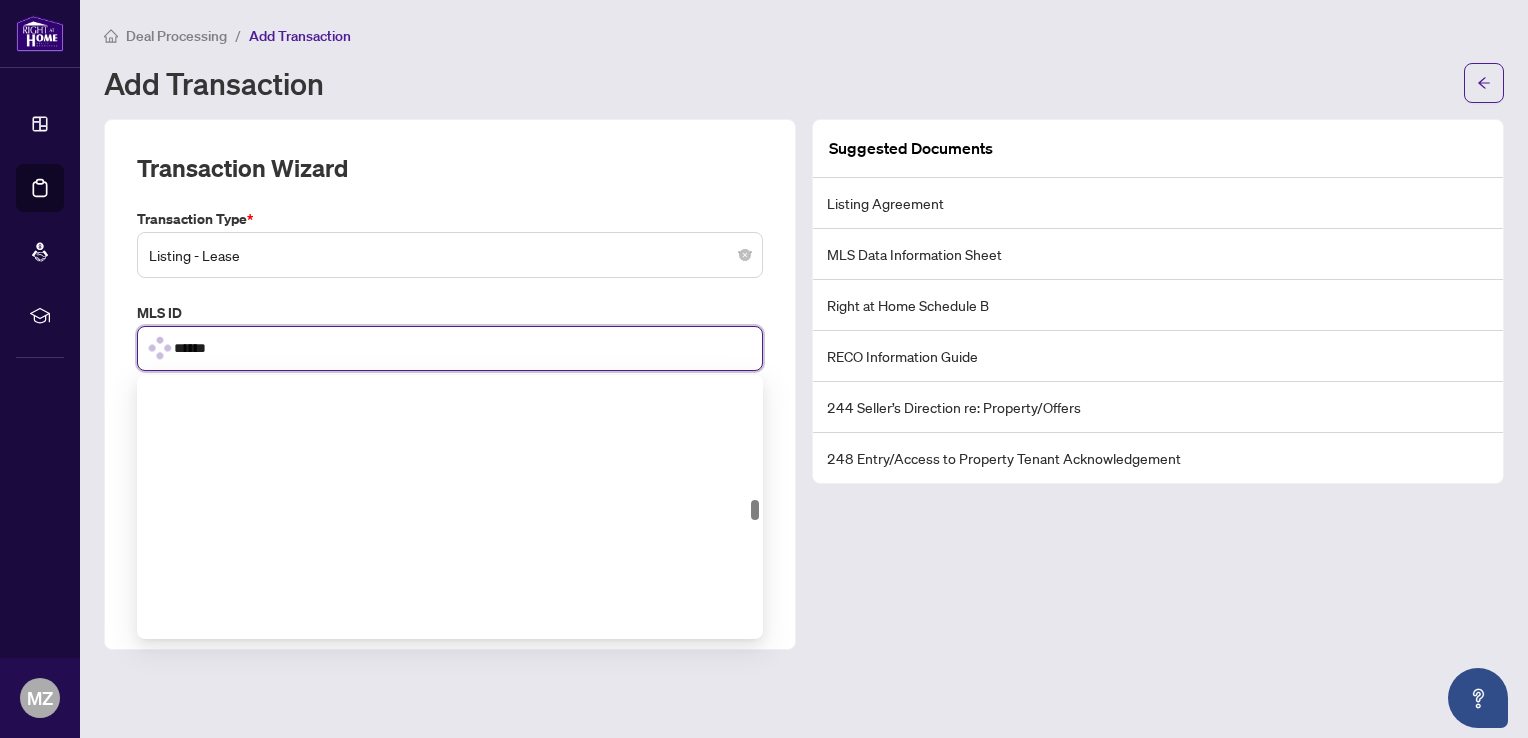 scroll, scrollTop: 1684, scrollLeft: 0, axis: vertical 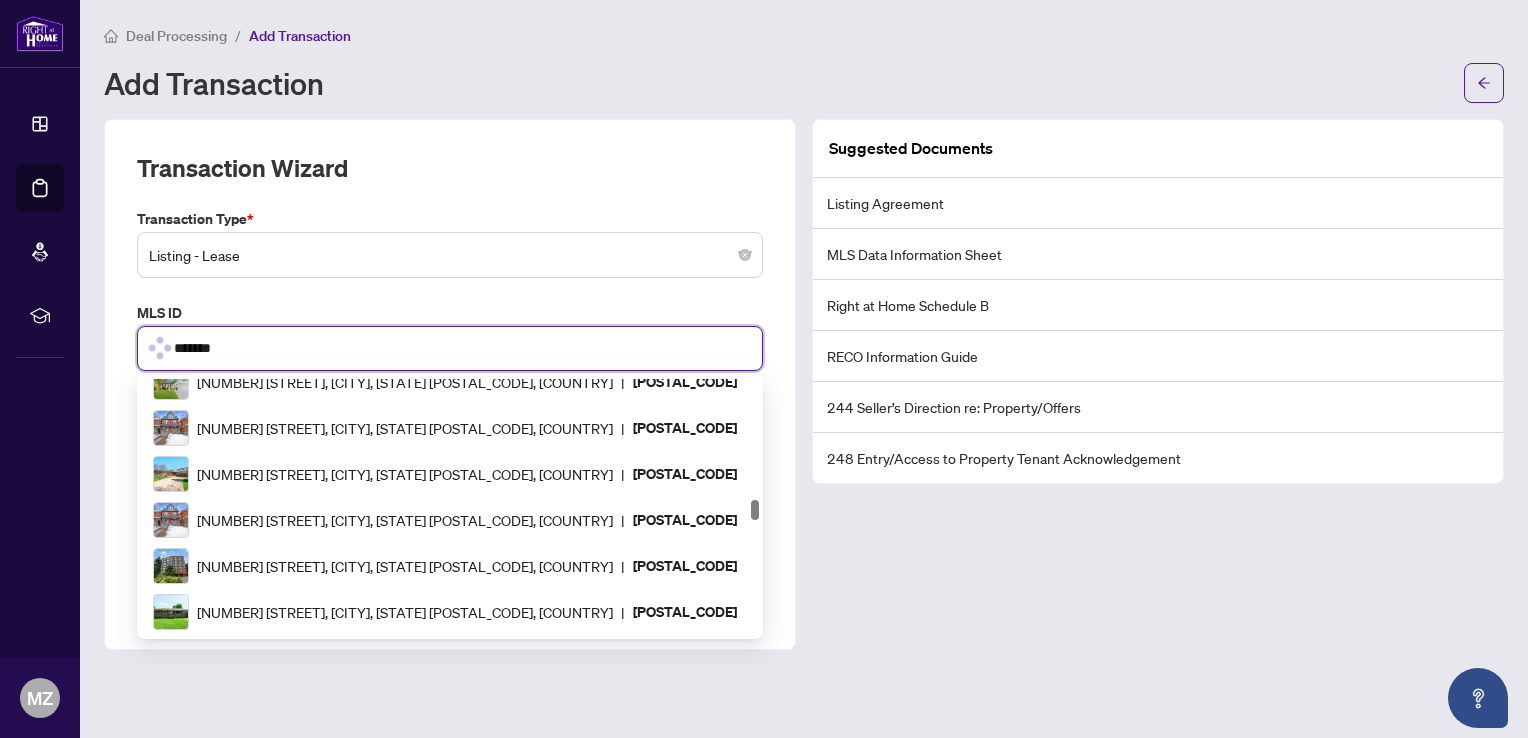 type on "********" 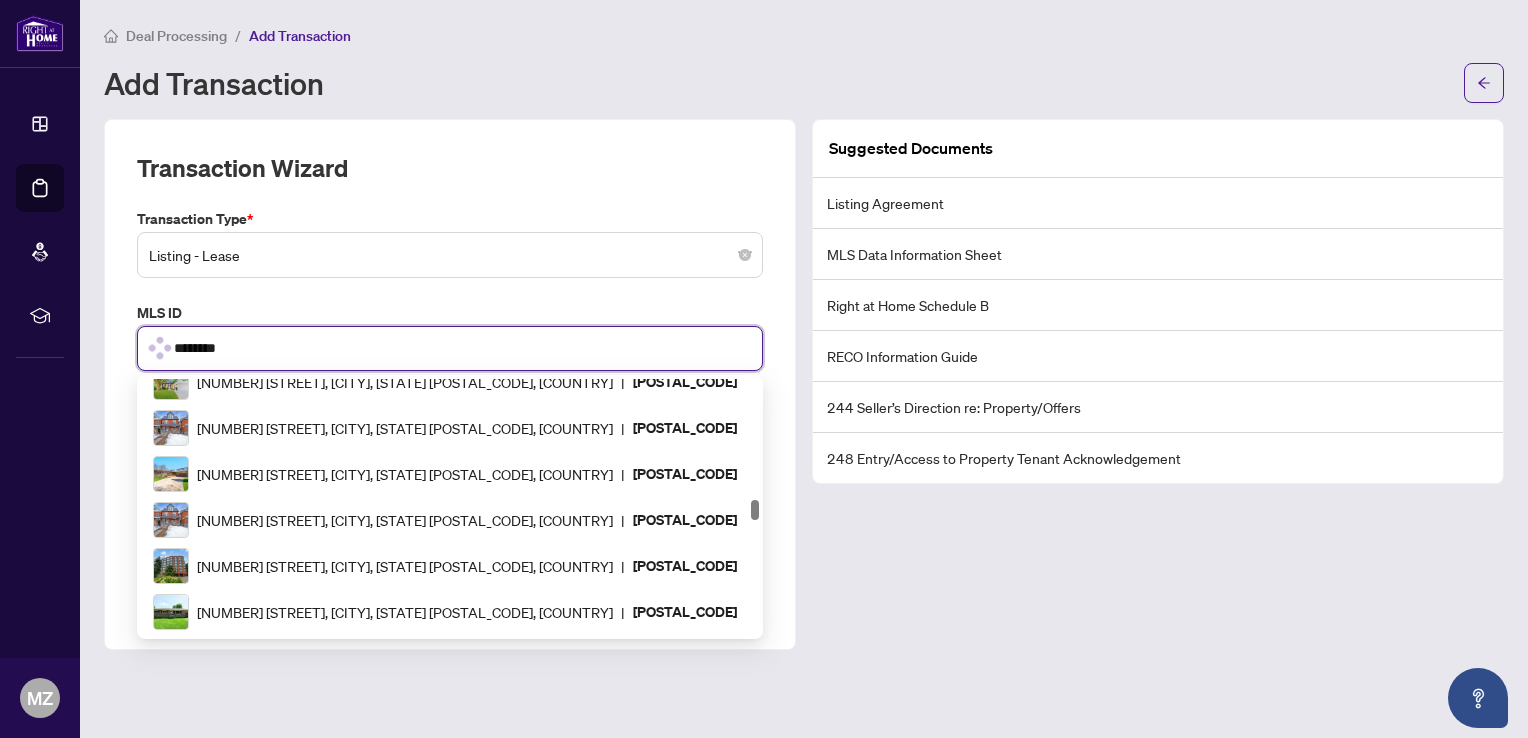 scroll, scrollTop: 0, scrollLeft: 0, axis: both 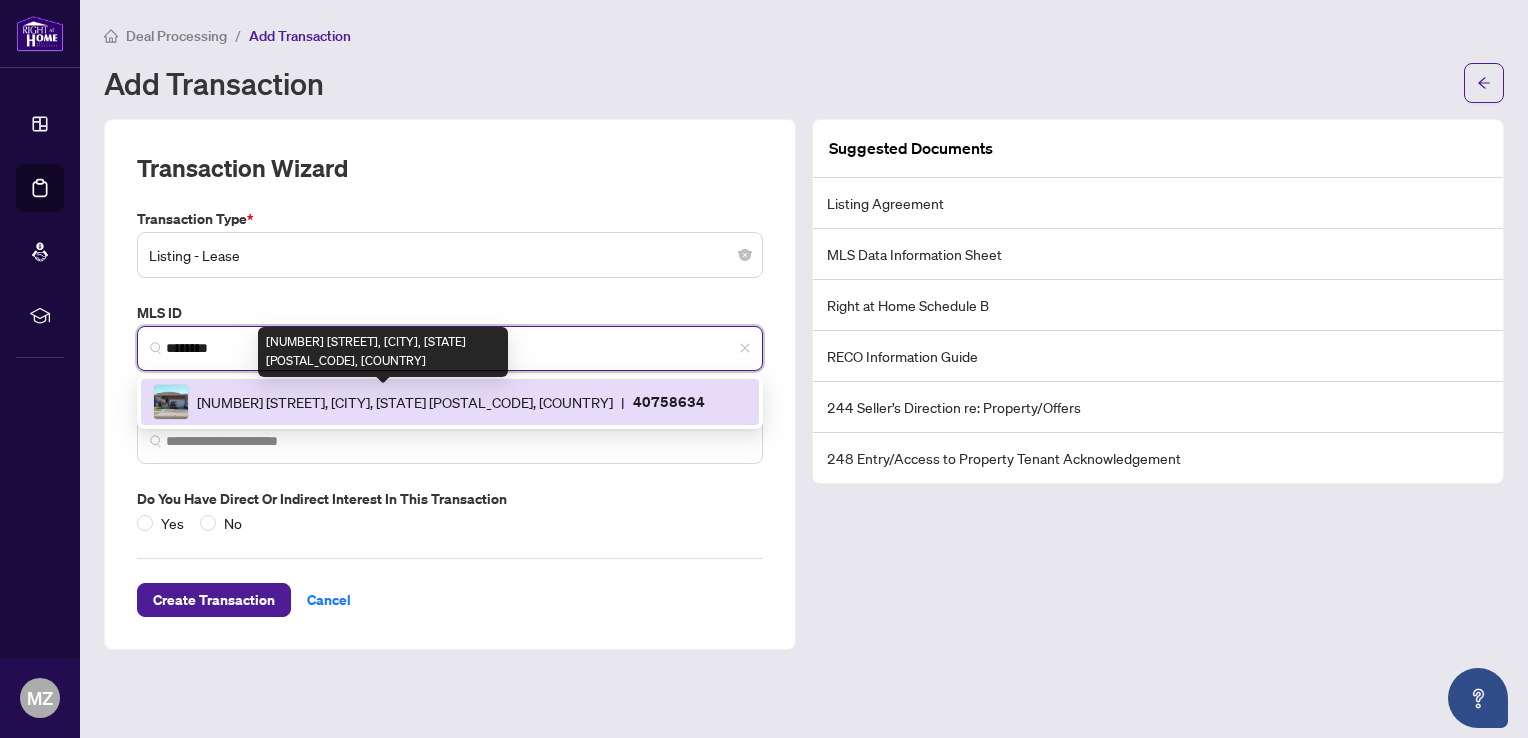 click on "[NUMBER] [STREET], [CITY], [STATE] [POSTAL_CODE], [COUNTRY]" at bounding box center (405, 402) 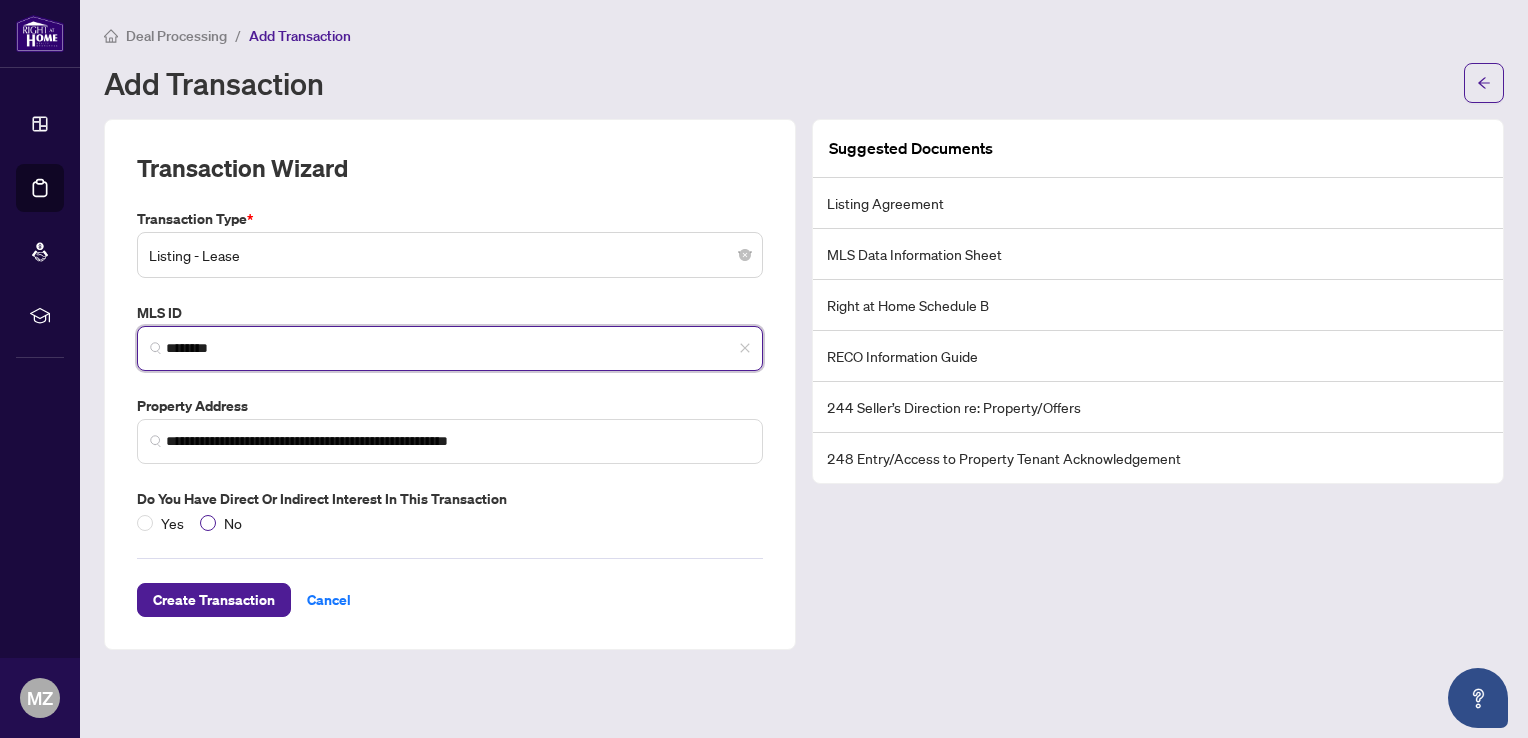 type on "********" 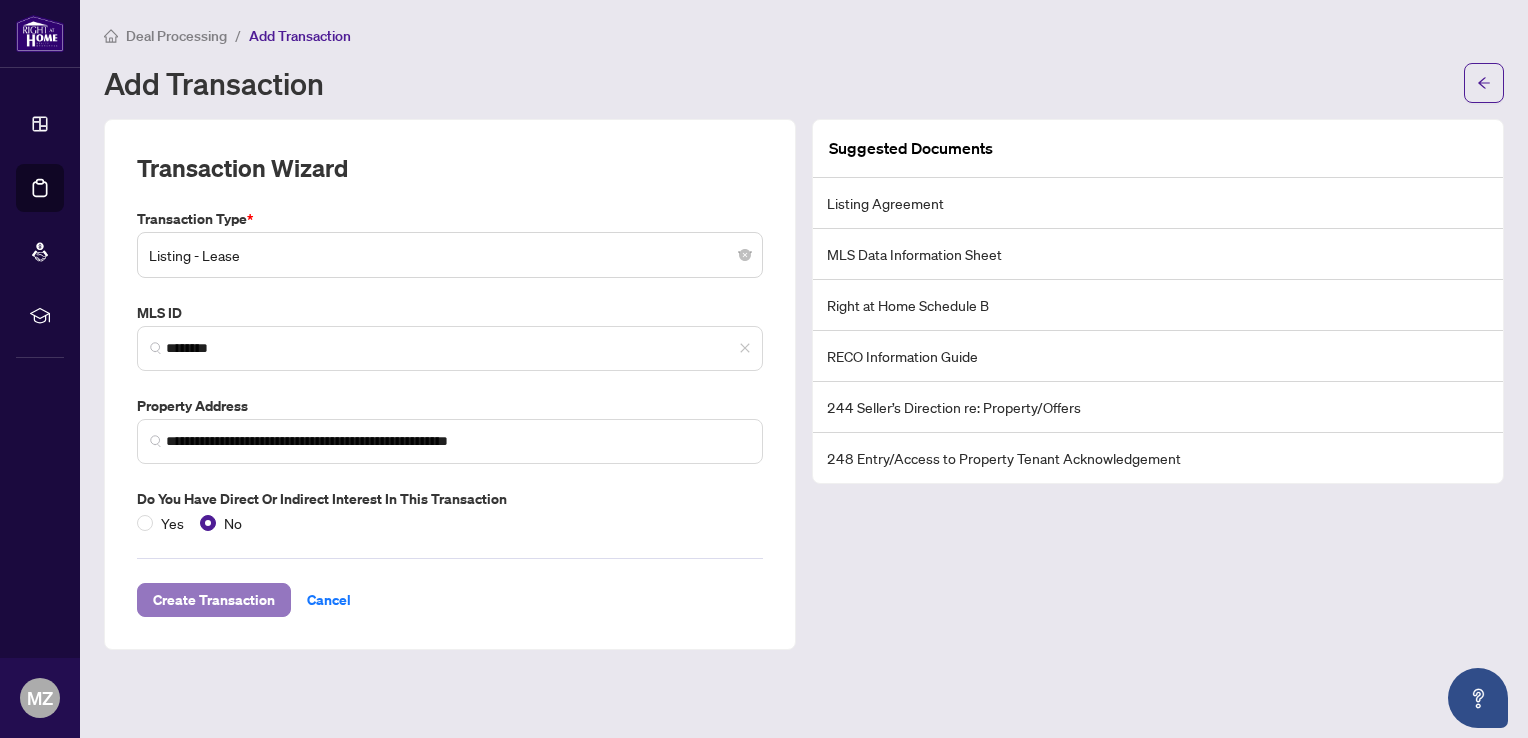 click on "Create Transaction" at bounding box center (214, 600) 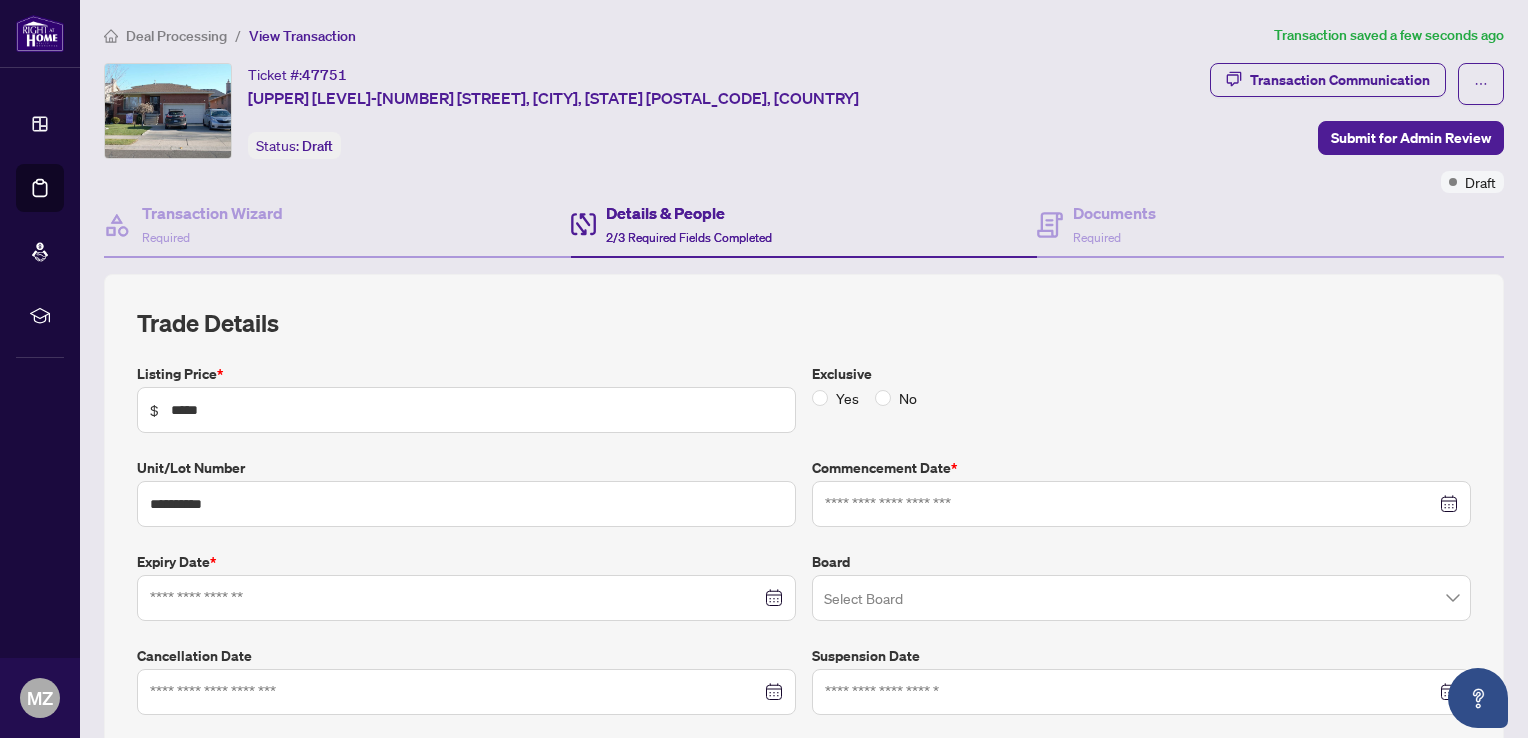 type on "**********" 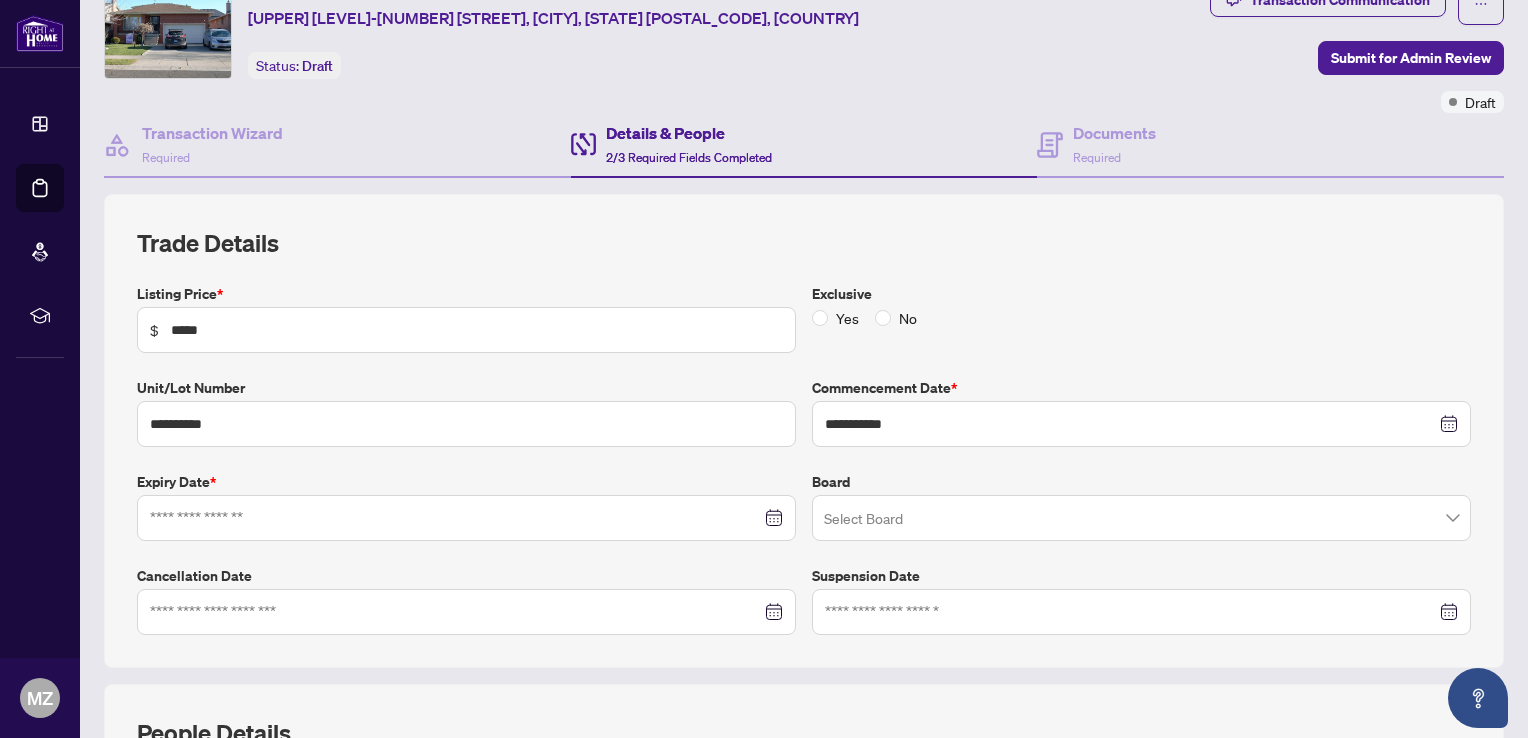 scroll, scrollTop: 200, scrollLeft: 0, axis: vertical 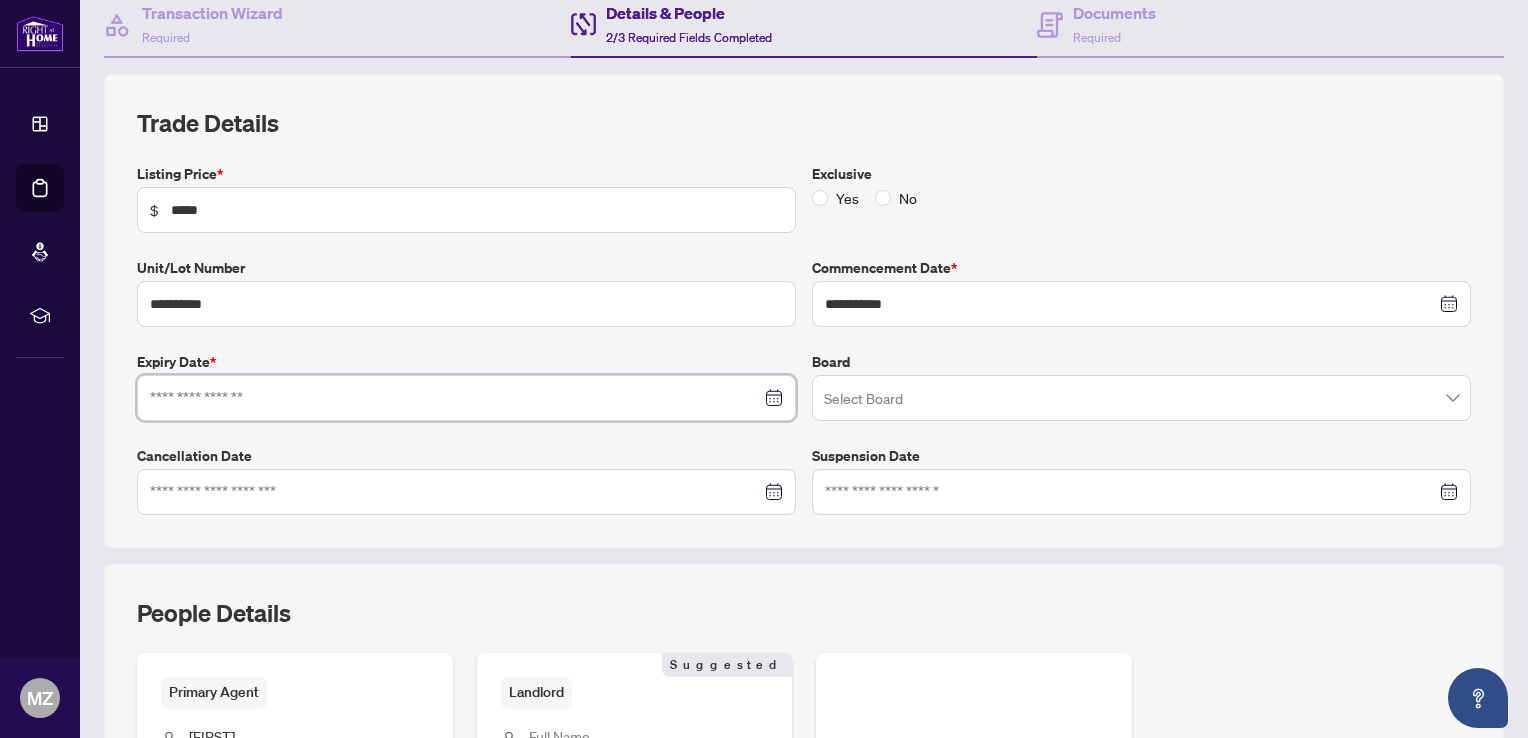 click at bounding box center [455, 398] 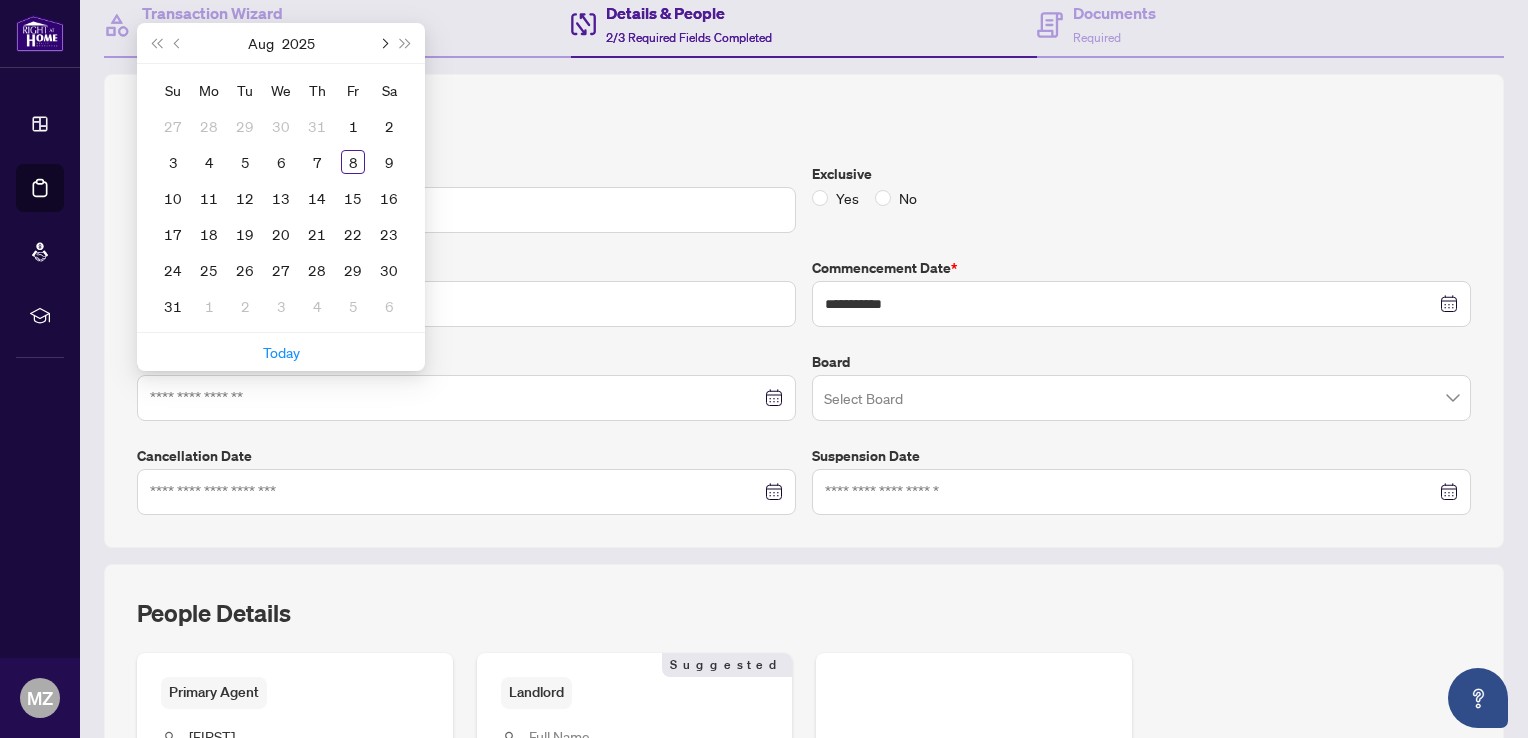 click at bounding box center (383, 43) 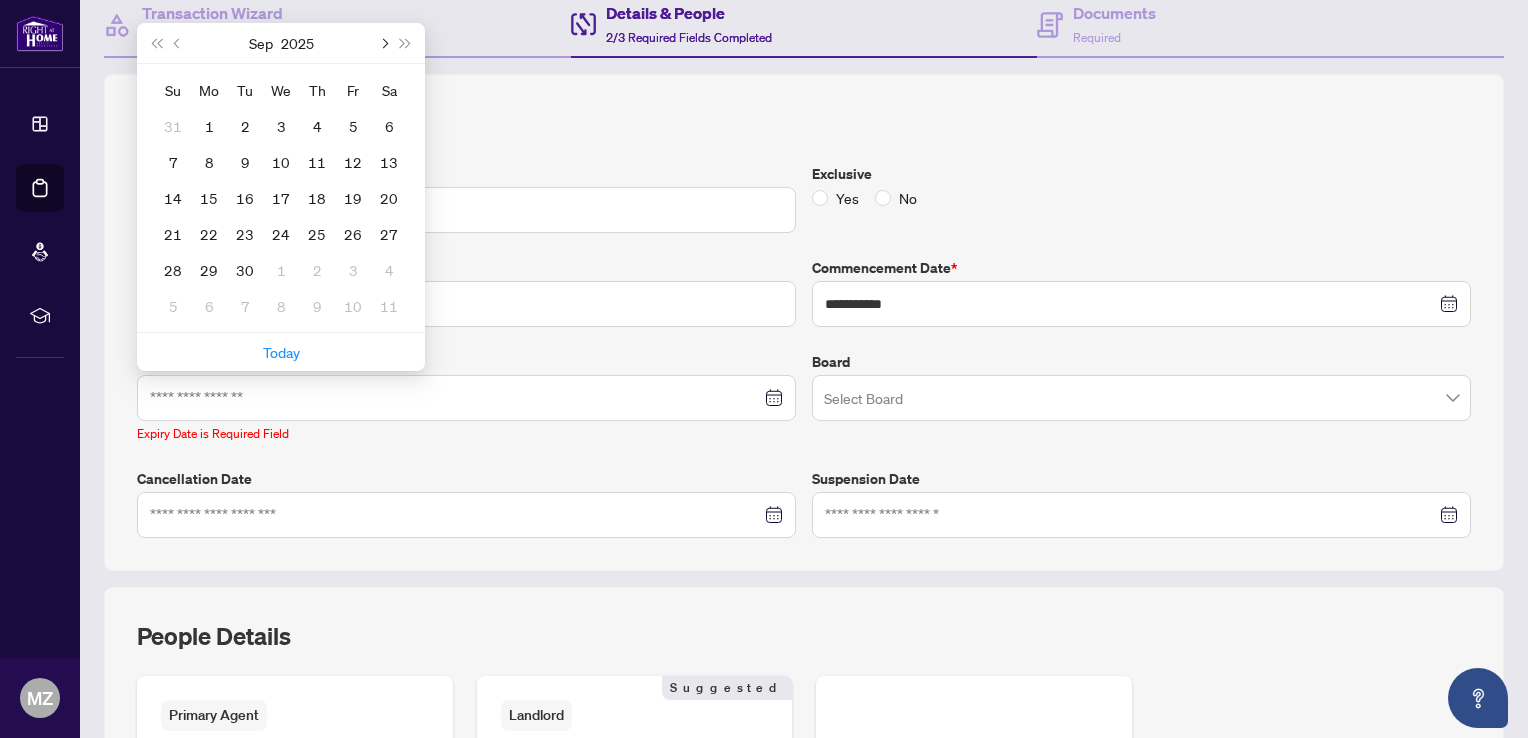 click at bounding box center [383, 43] 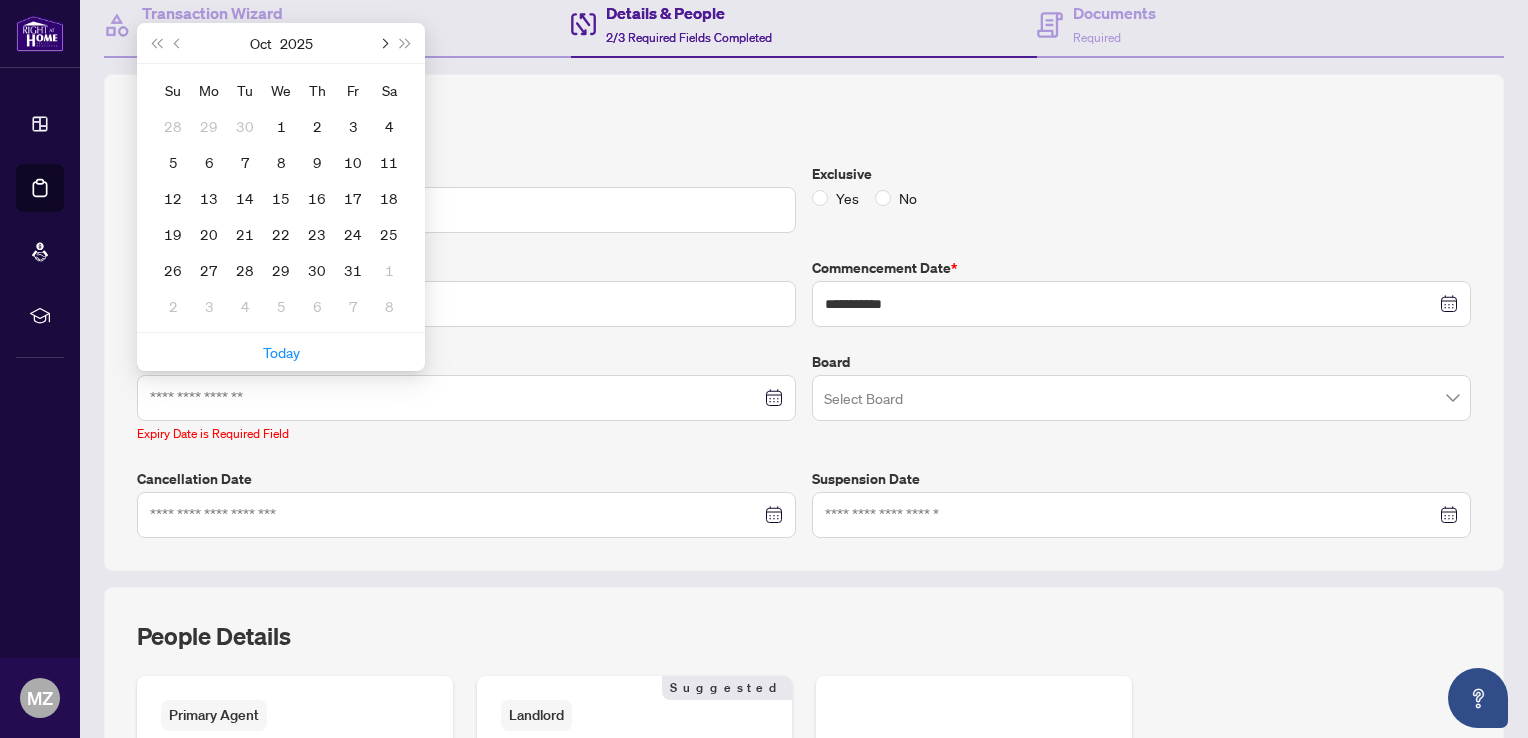 click at bounding box center [383, 43] 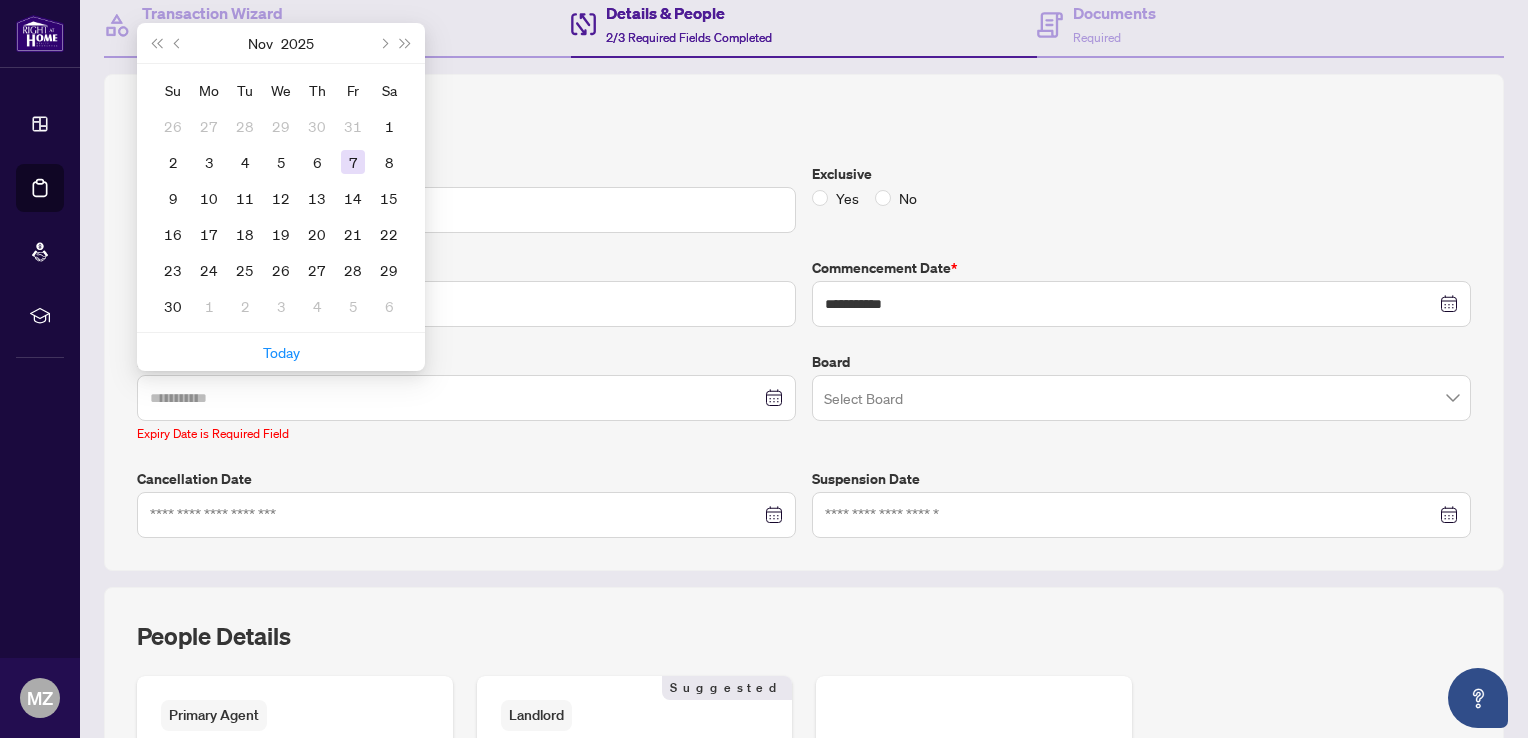 type on "**********" 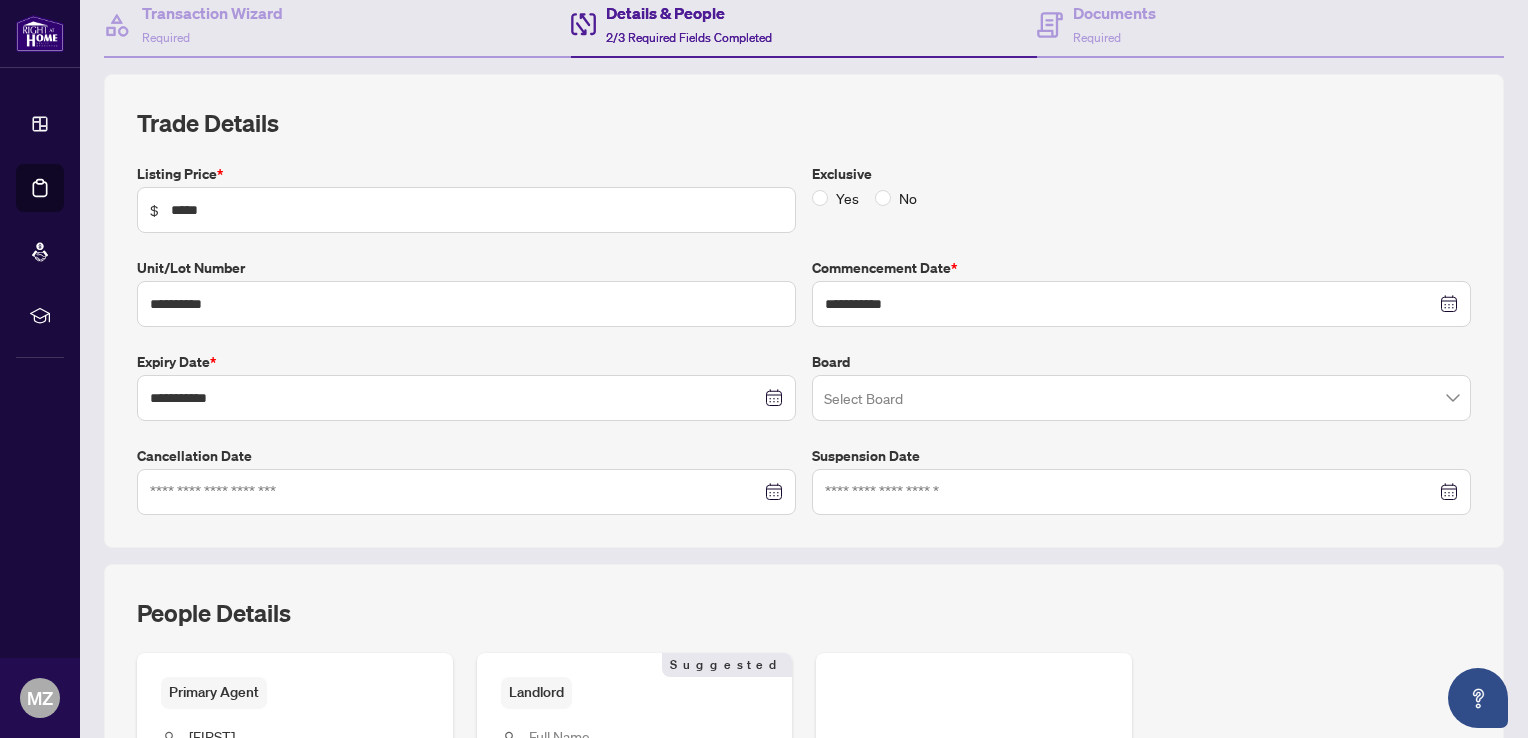 click on "Yes No" at bounding box center [1141, 198] 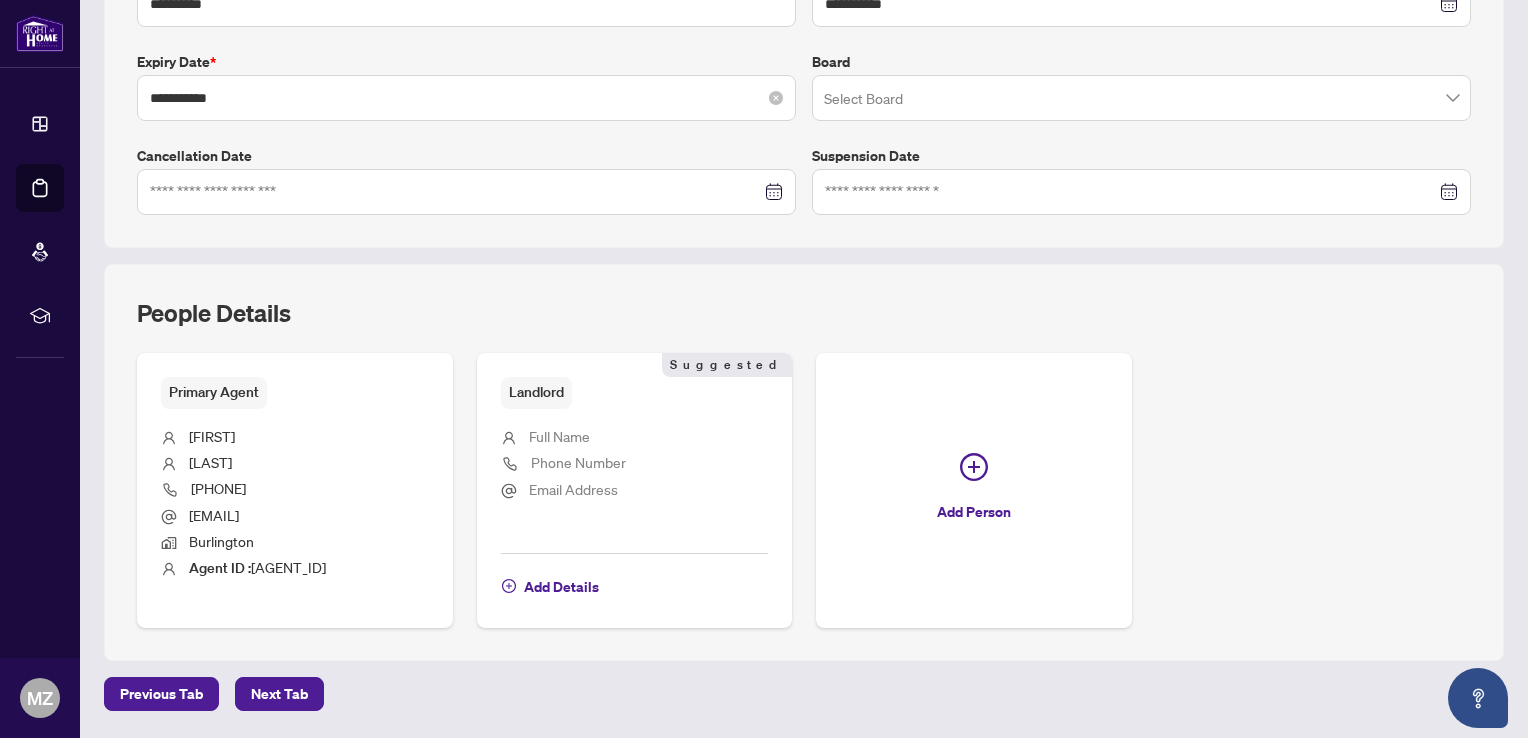 scroll, scrollTop: 561, scrollLeft: 0, axis: vertical 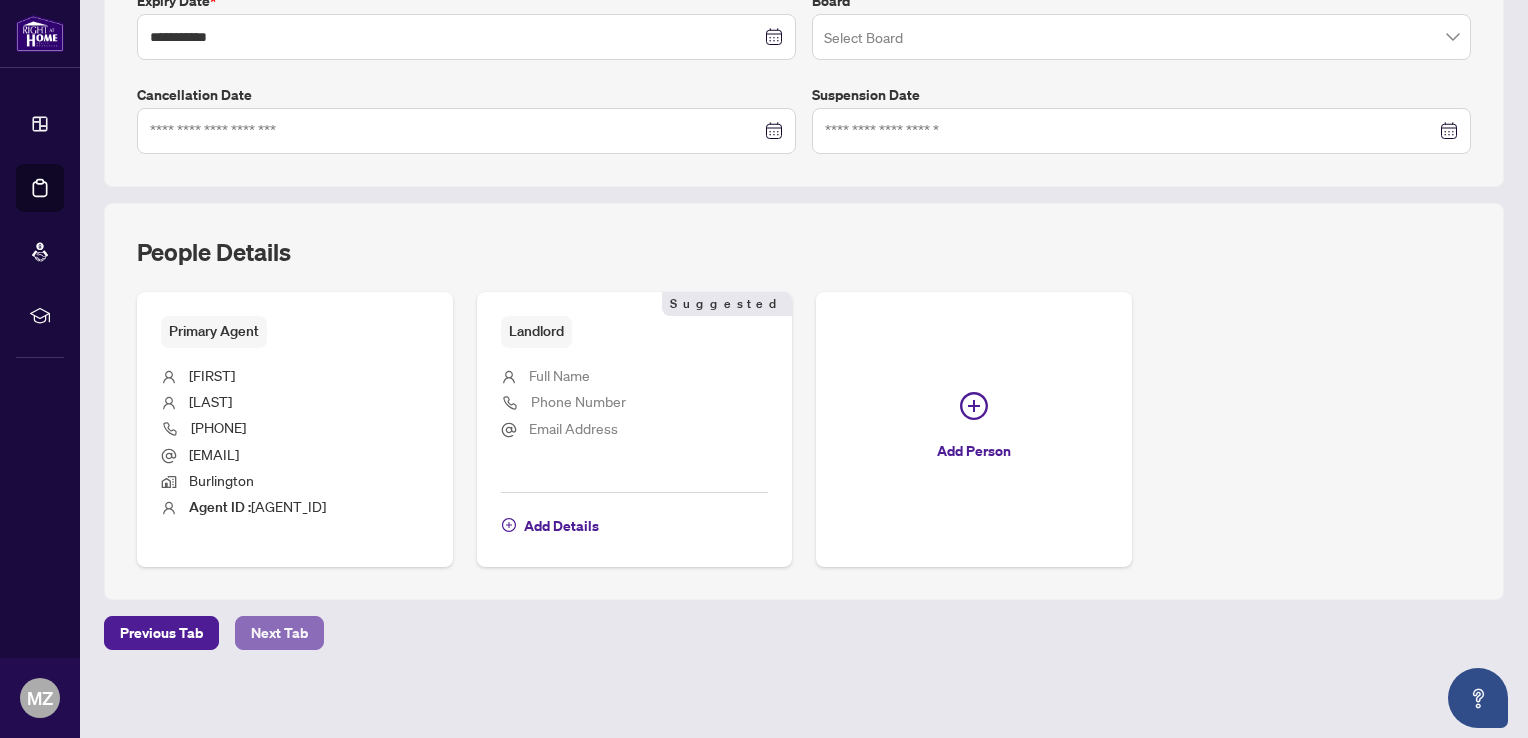 click on "Next Tab" at bounding box center (279, 633) 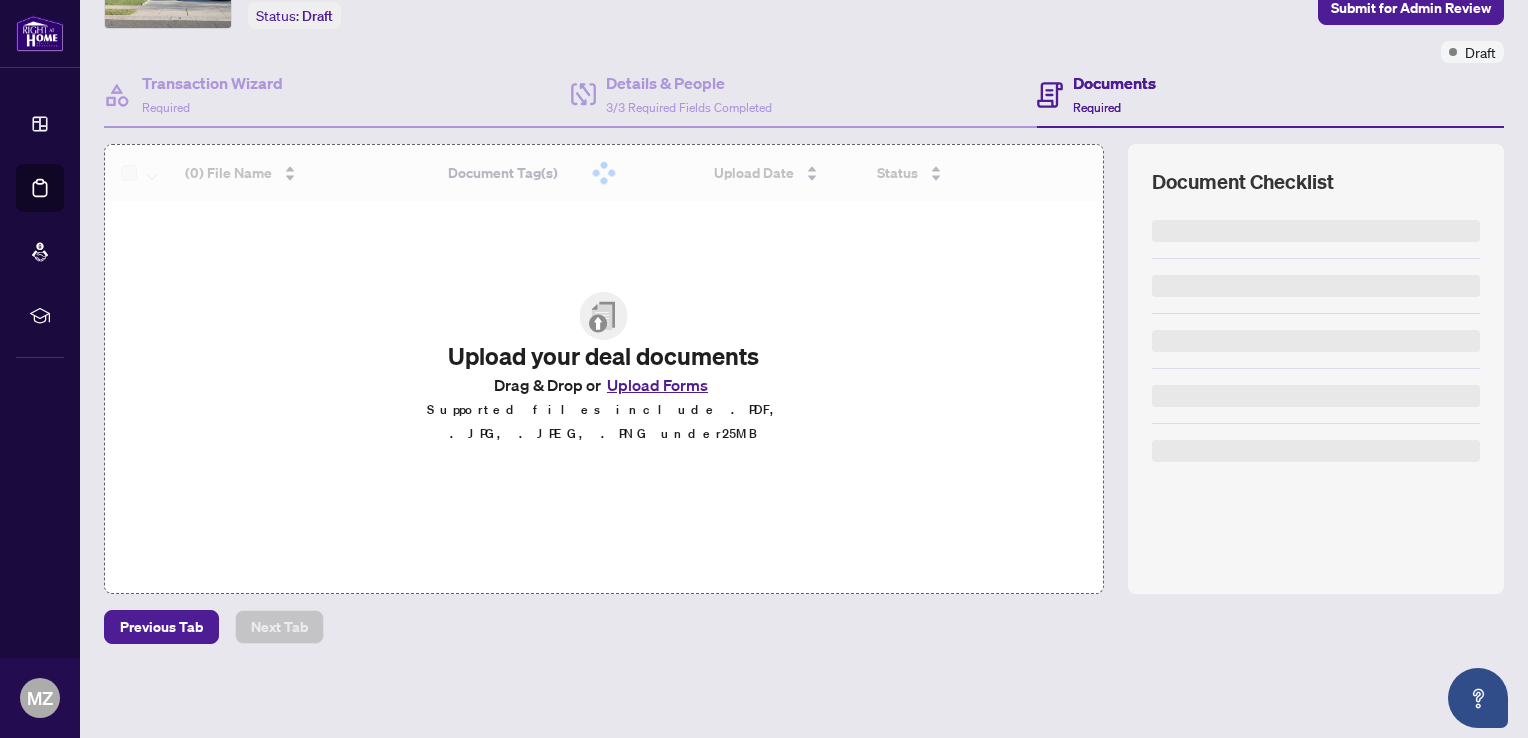 scroll, scrollTop: 126, scrollLeft: 0, axis: vertical 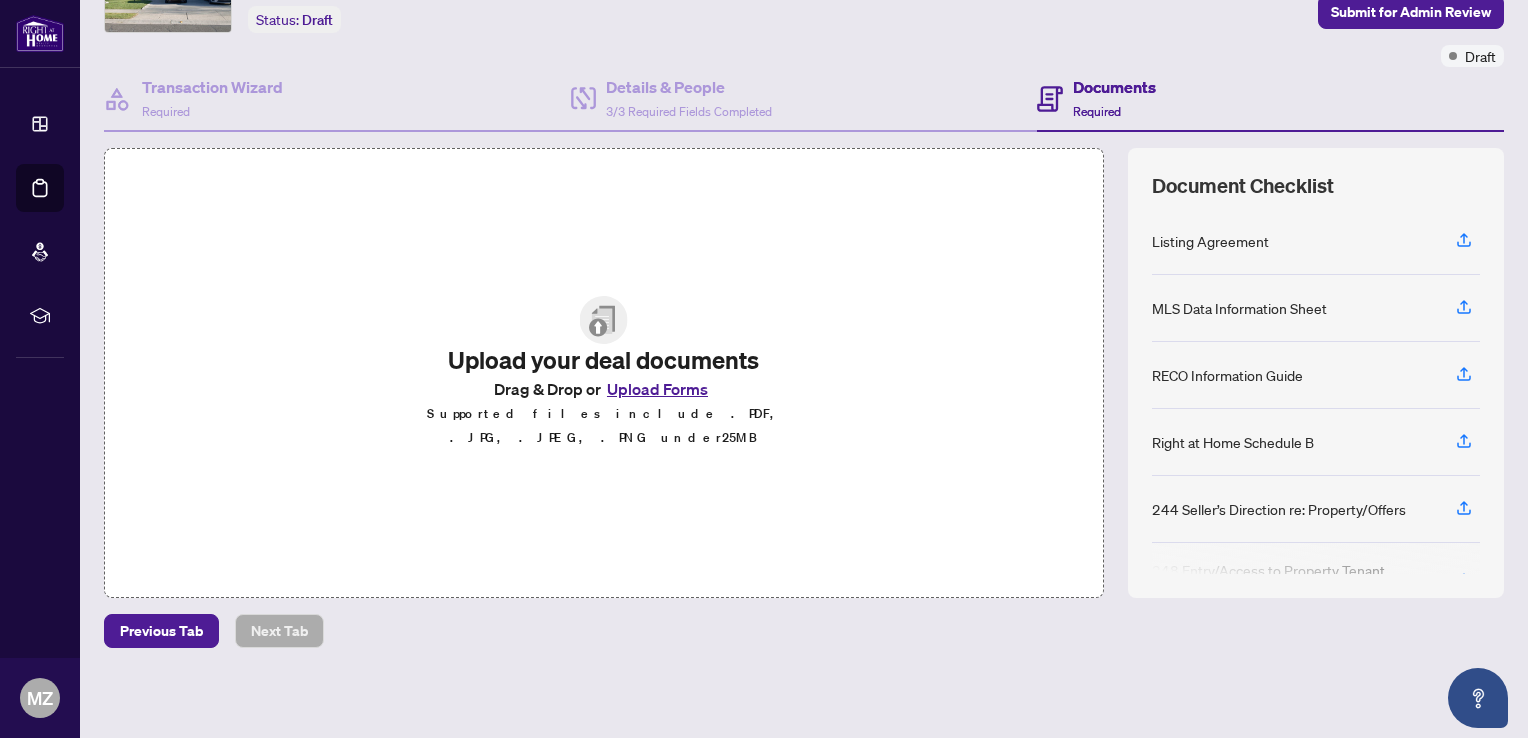 click at bounding box center [604, 320] 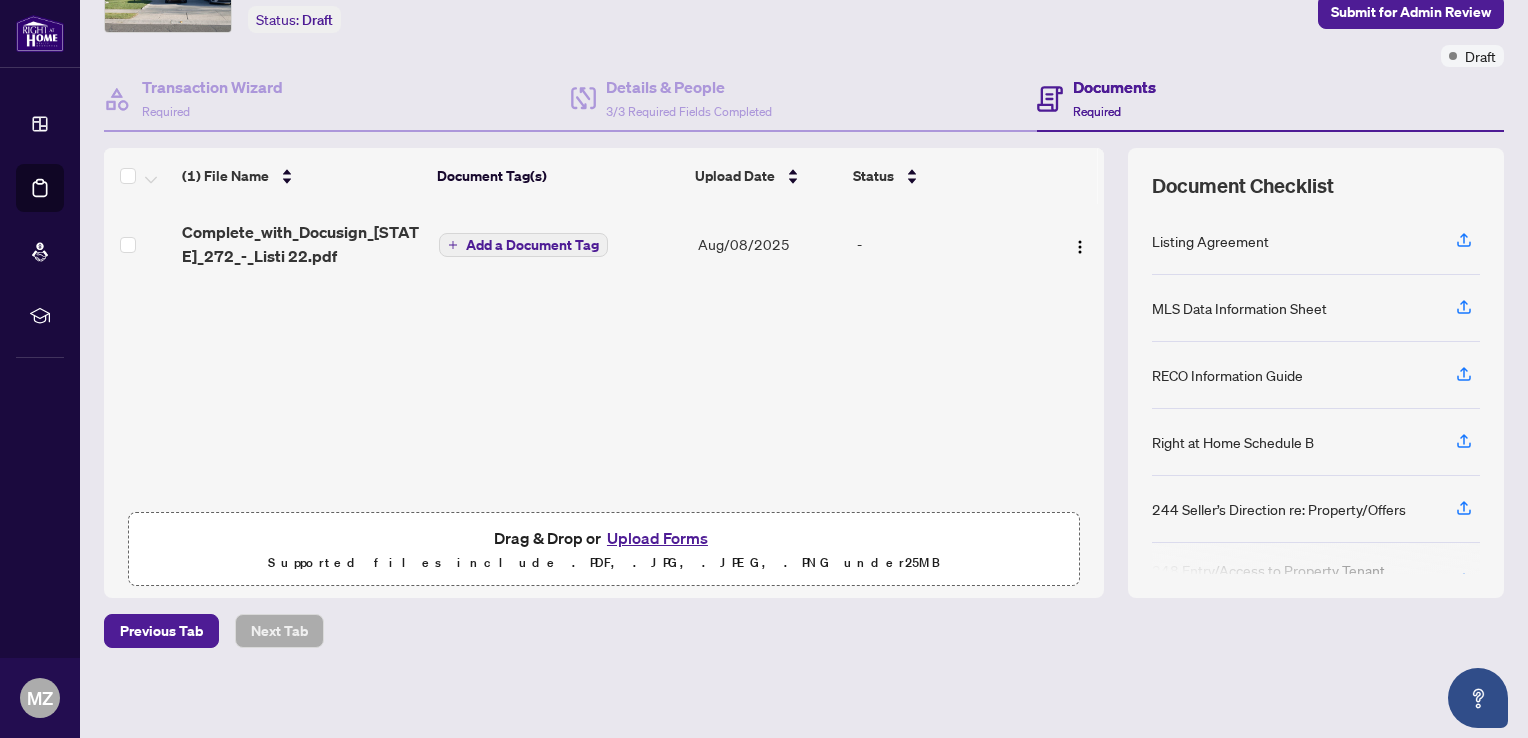click on "Add a Document Tag" at bounding box center [532, 245] 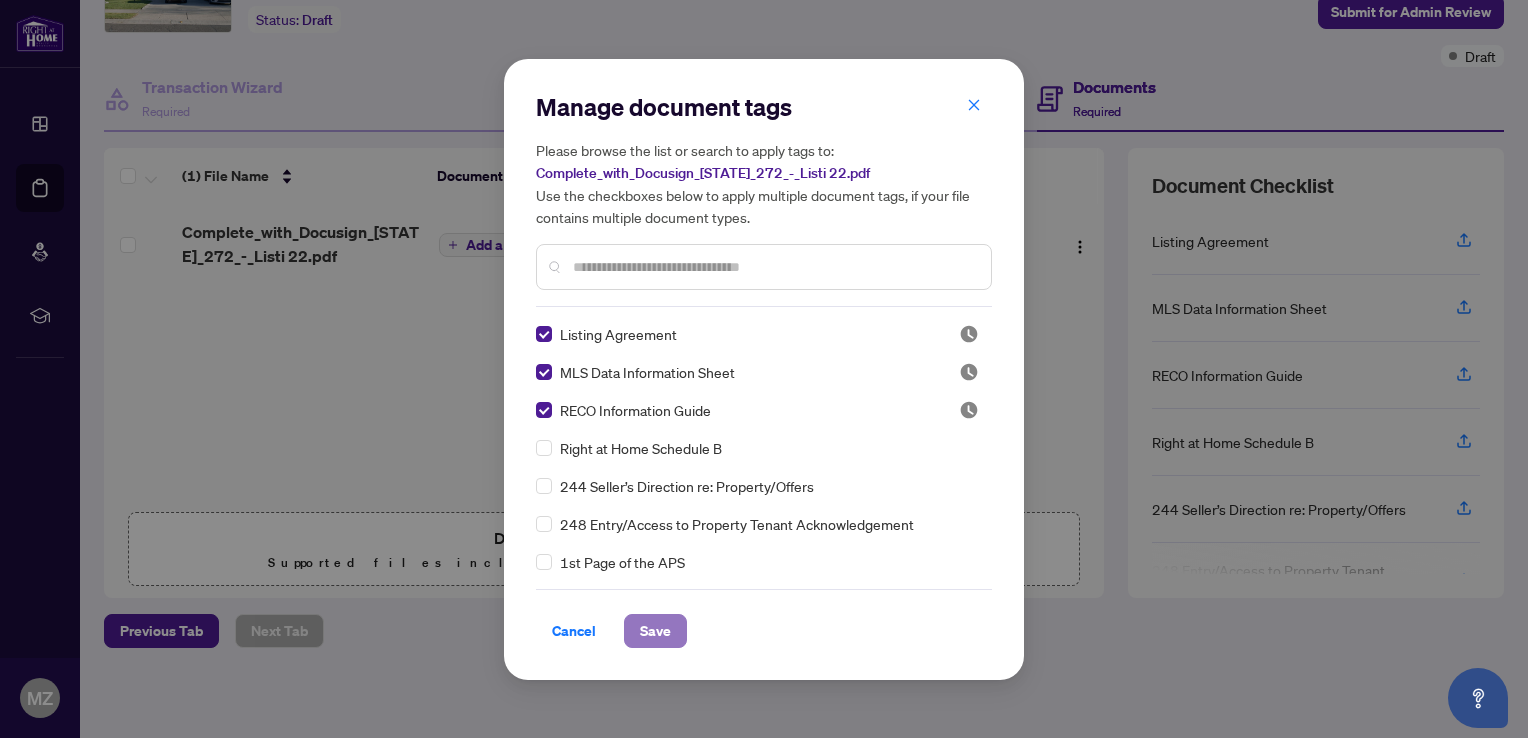 click on "Save" at bounding box center [655, 631] 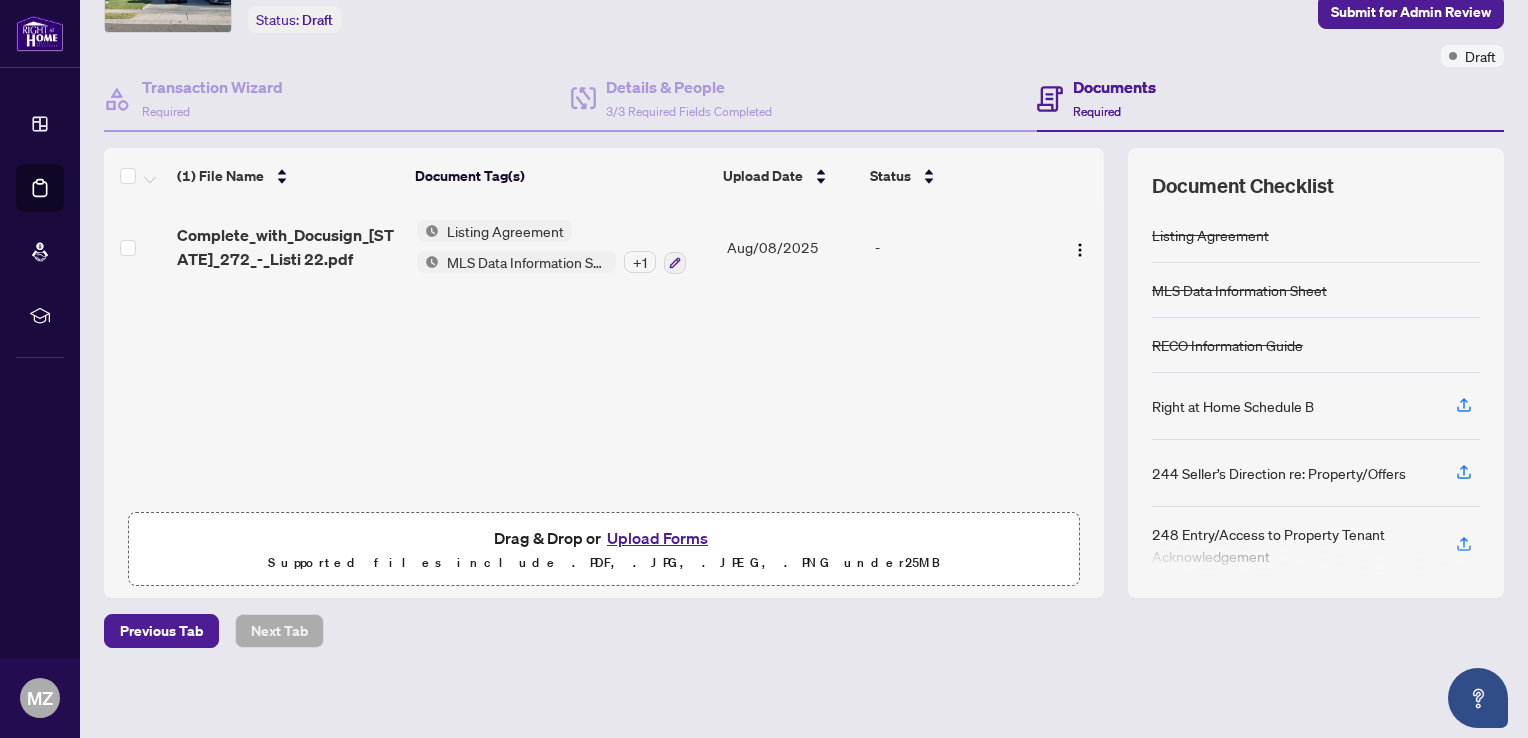 scroll, scrollTop: 0, scrollLeft: 0, axis: both 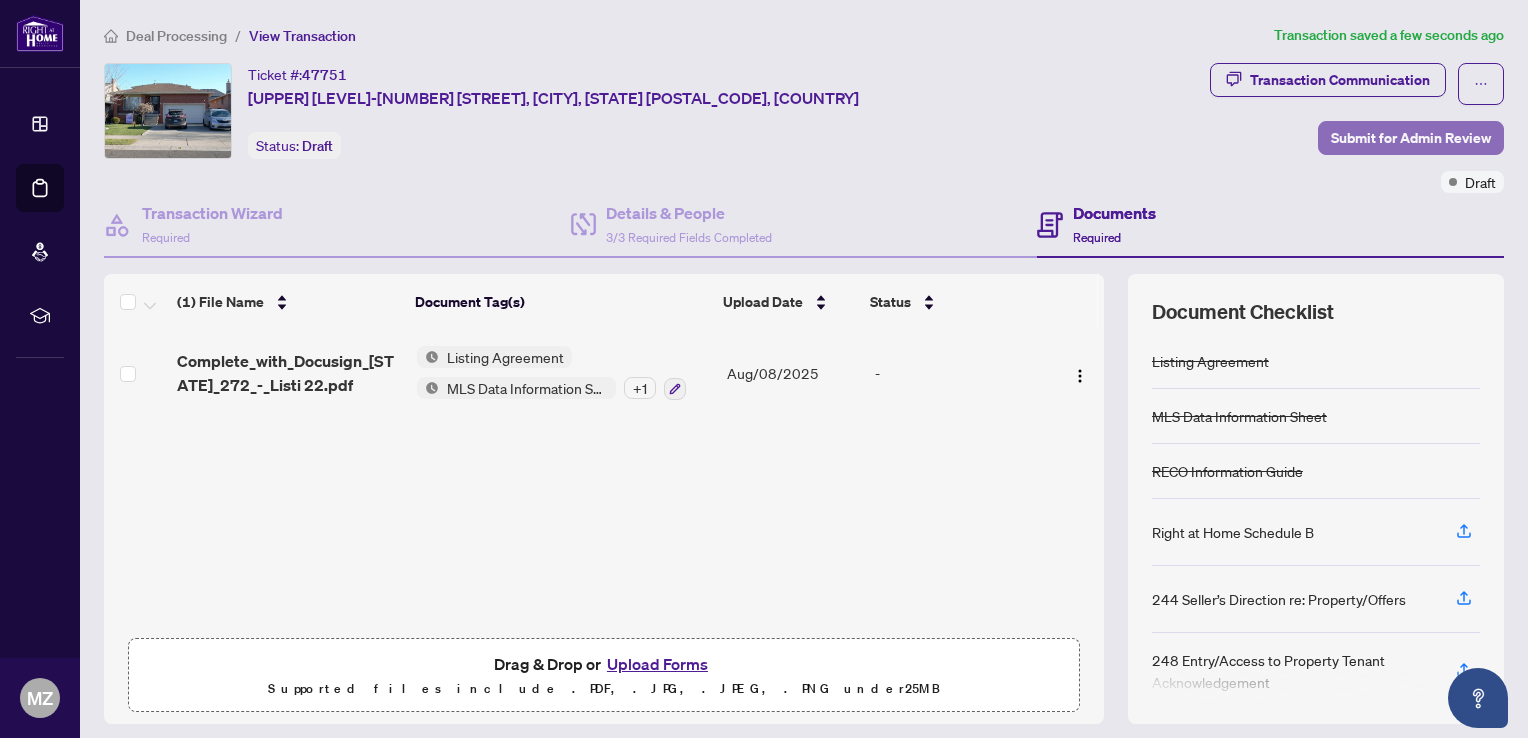 click on "Submit for Admin Review" at bounding box center [1411, 138] 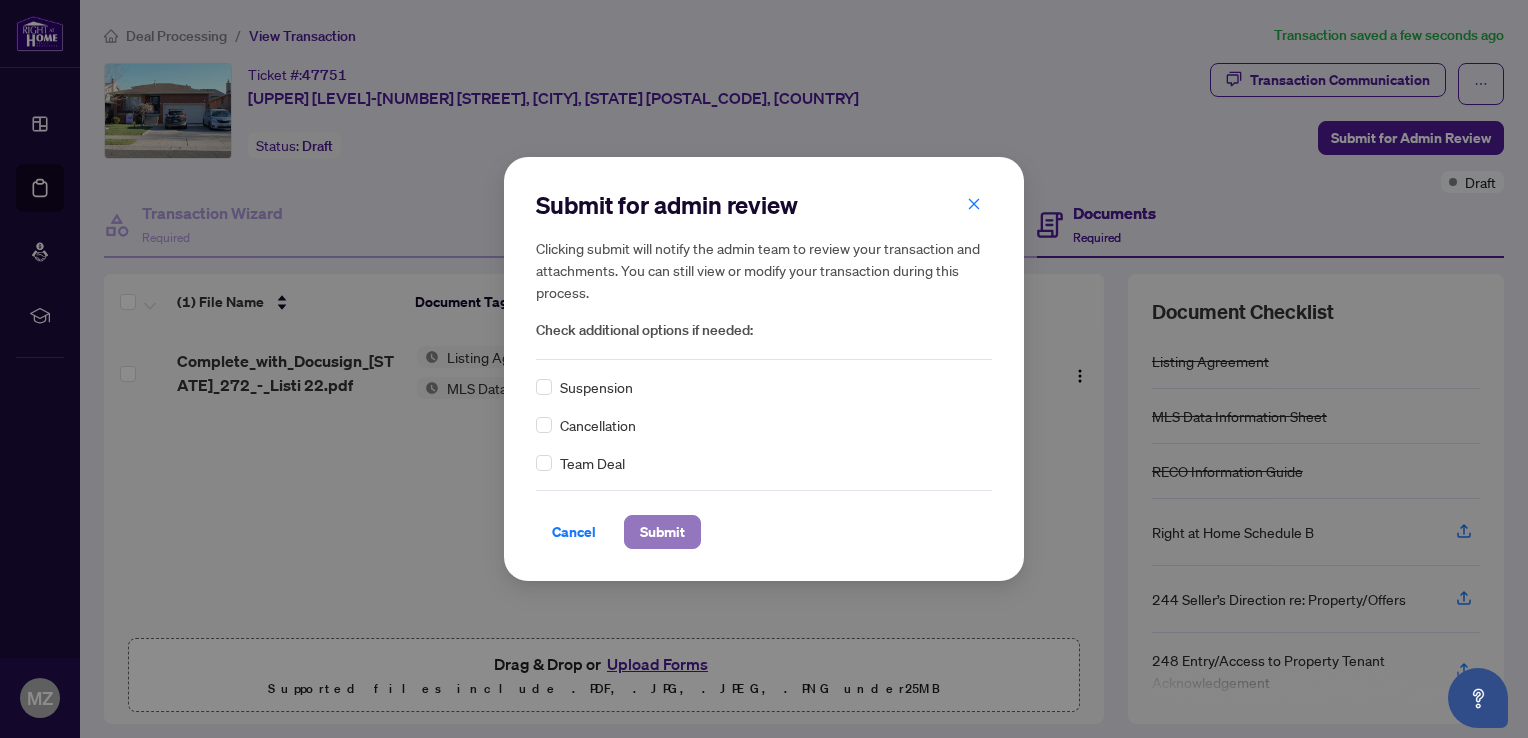 click on "Submit" at bounding box center [662, 532] 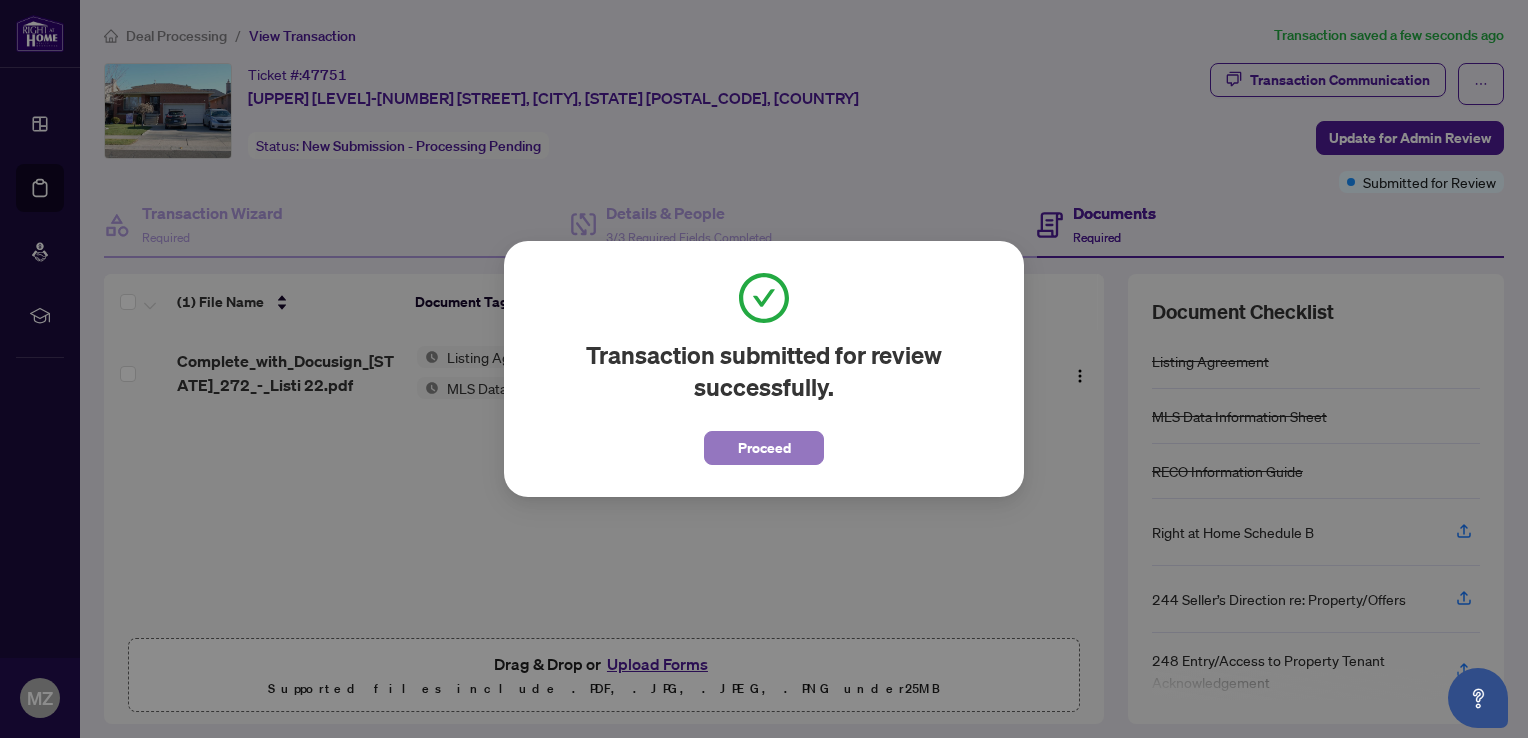click on "Proceed" at bounding box center (764, 448) 